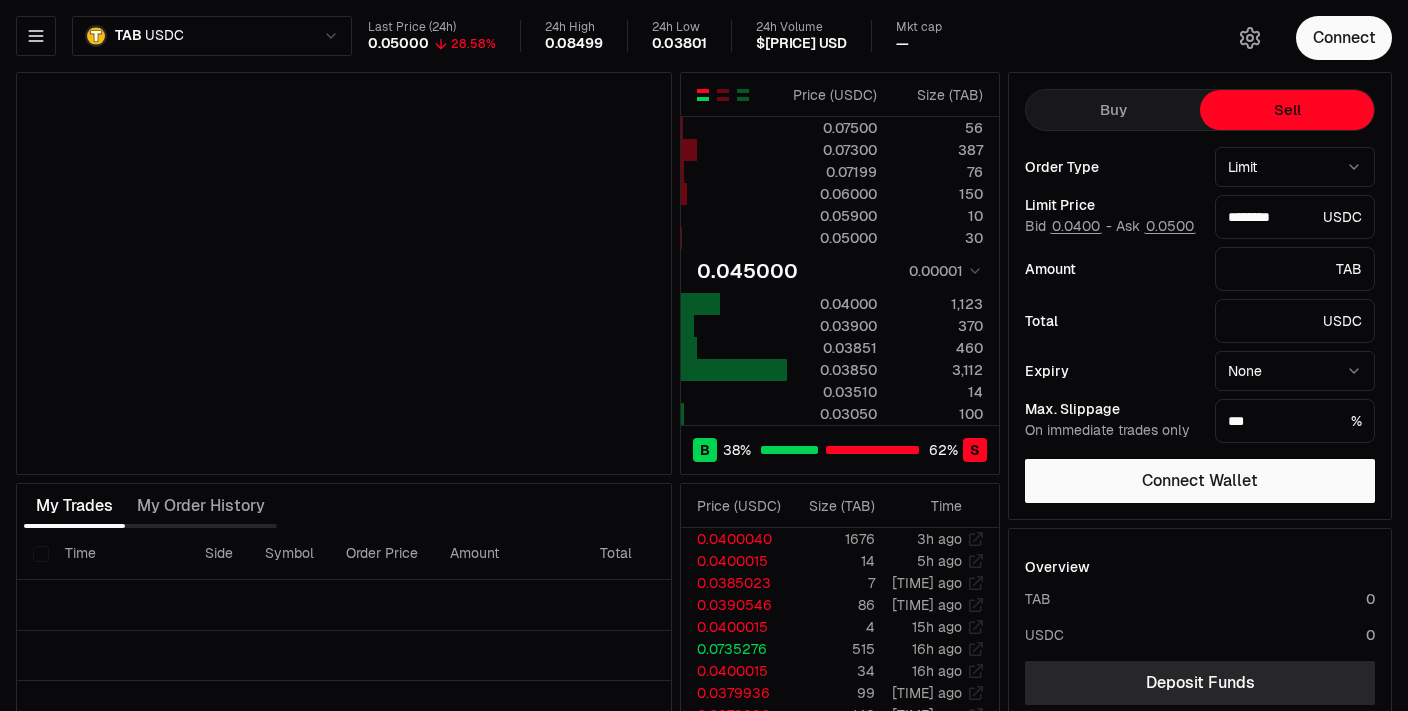 scroll, scrollTop: 0, scrollLeft: 0, axis: both 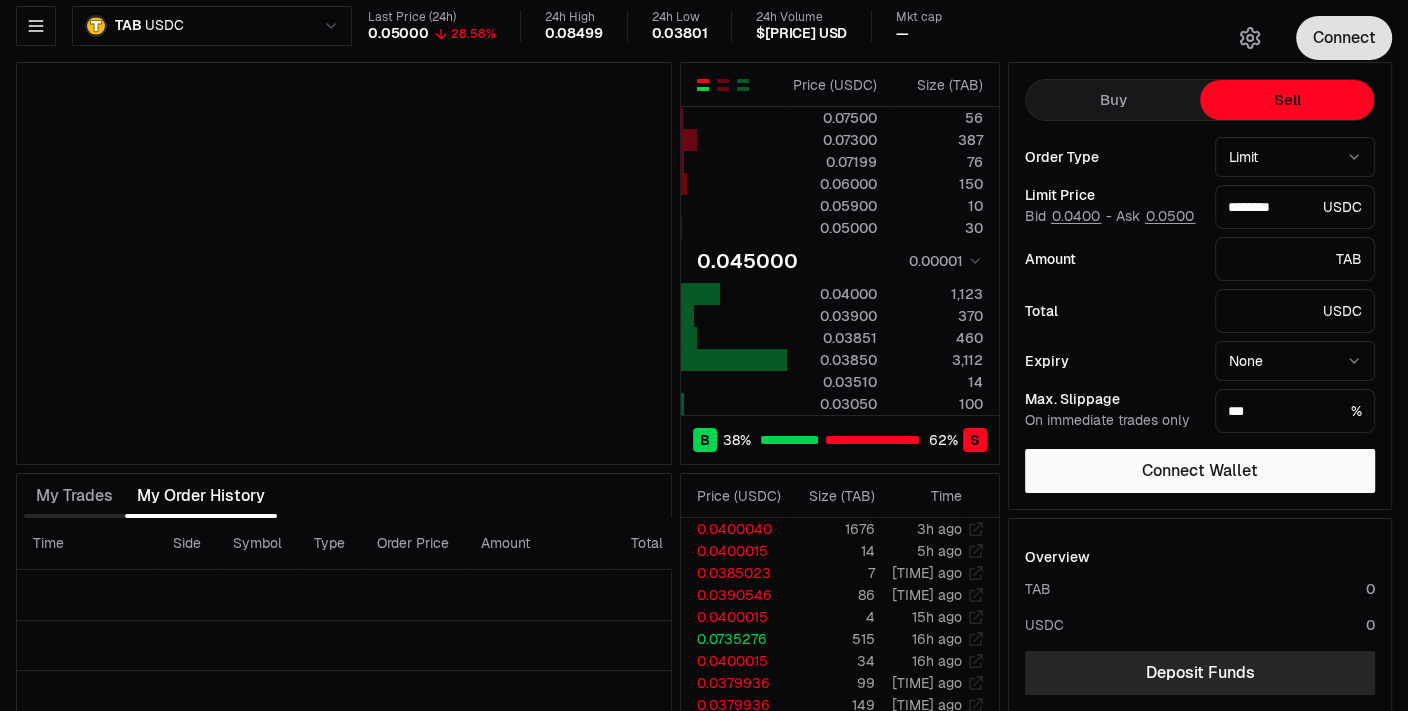 click on "Connect" at bounding box center (1344, 38) 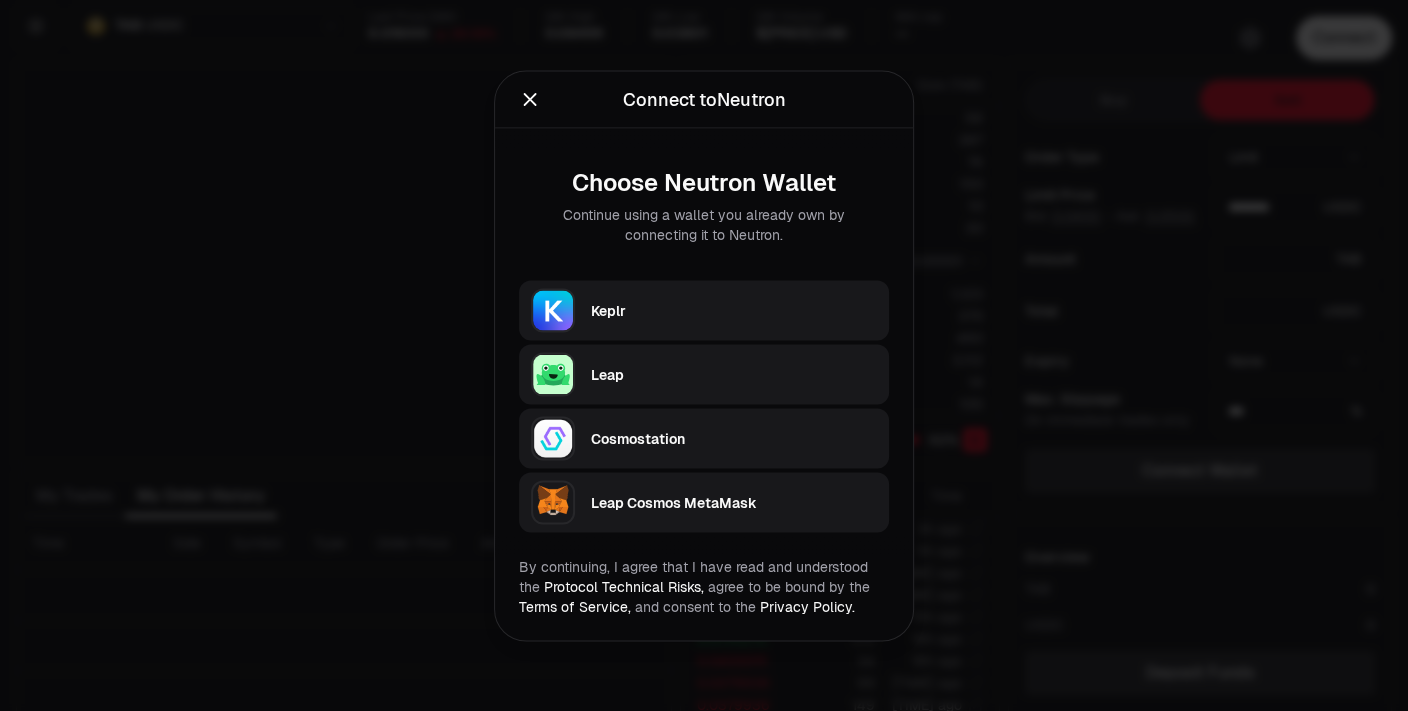 click on "Keplr" at bounding box center (704, 310) 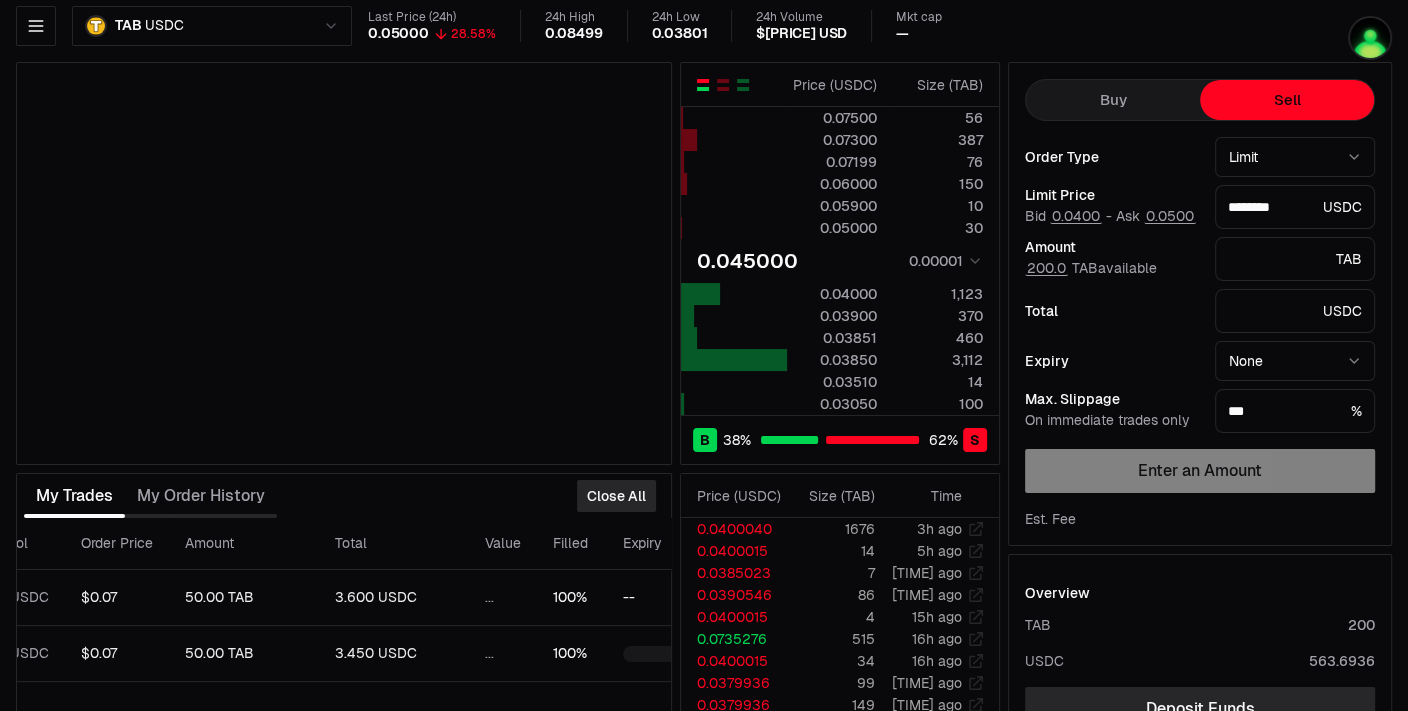 drag, startPoint x: 406, startPoint y: 483, endPoint x: 568, endPoint y: 490, distance: 162.15117 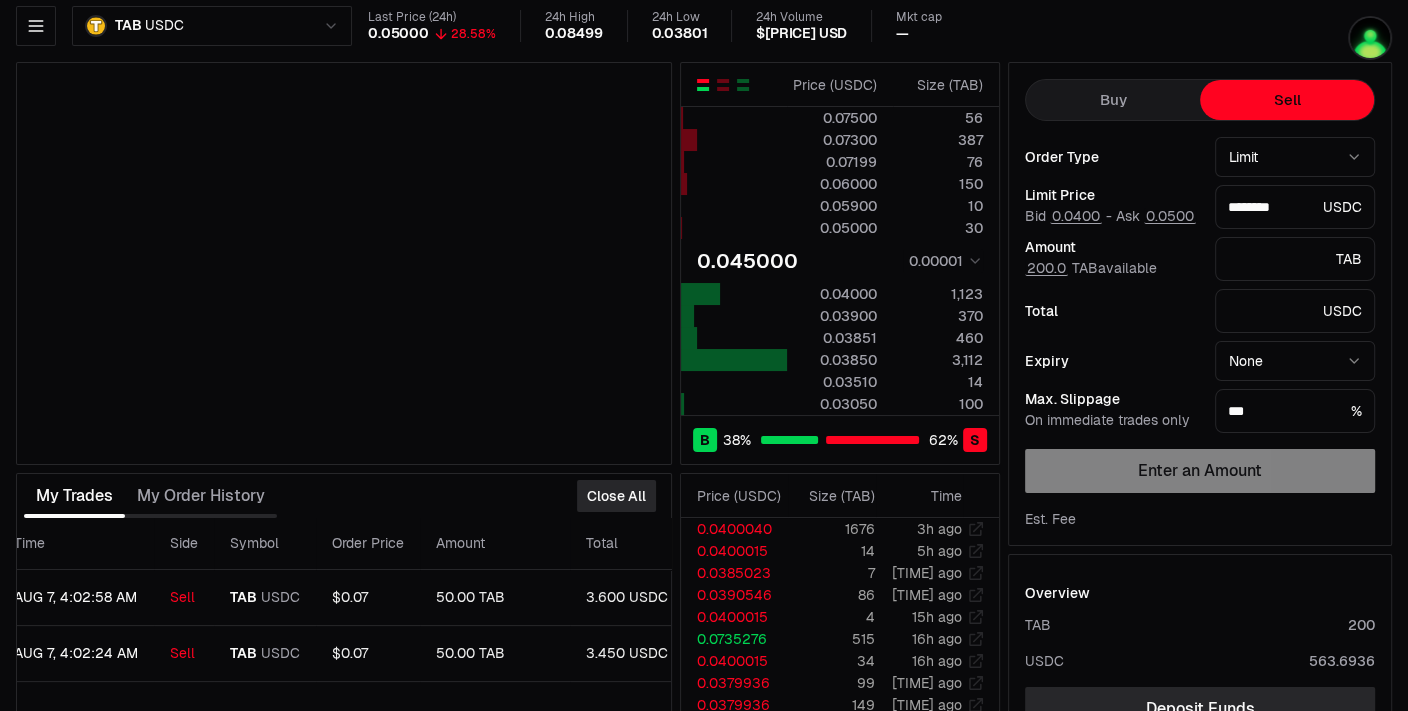 scroll, scrollTop: 0, scrollLeft: 0, axis: both 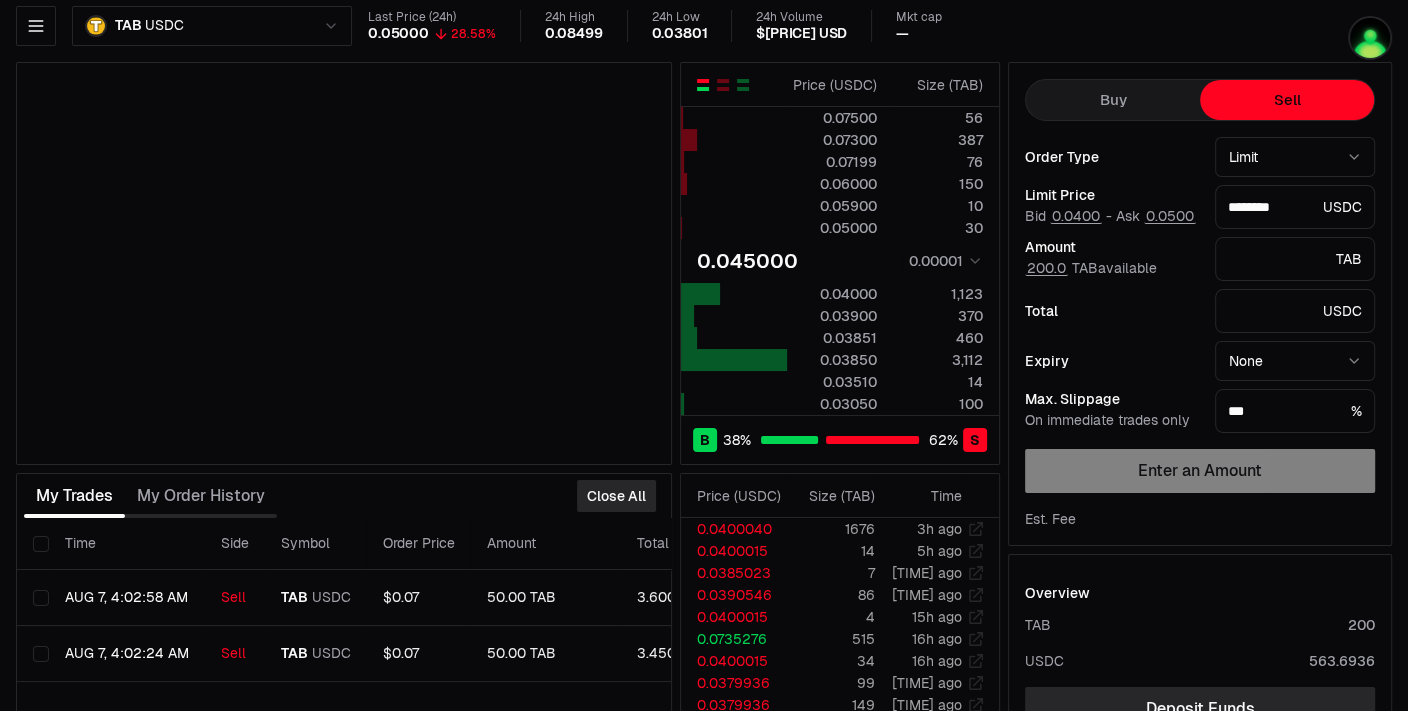 drag, startPoint x: 398, startPoint y: 487, endPoint x: 158, endPoint y: 485, distance: 240.00833 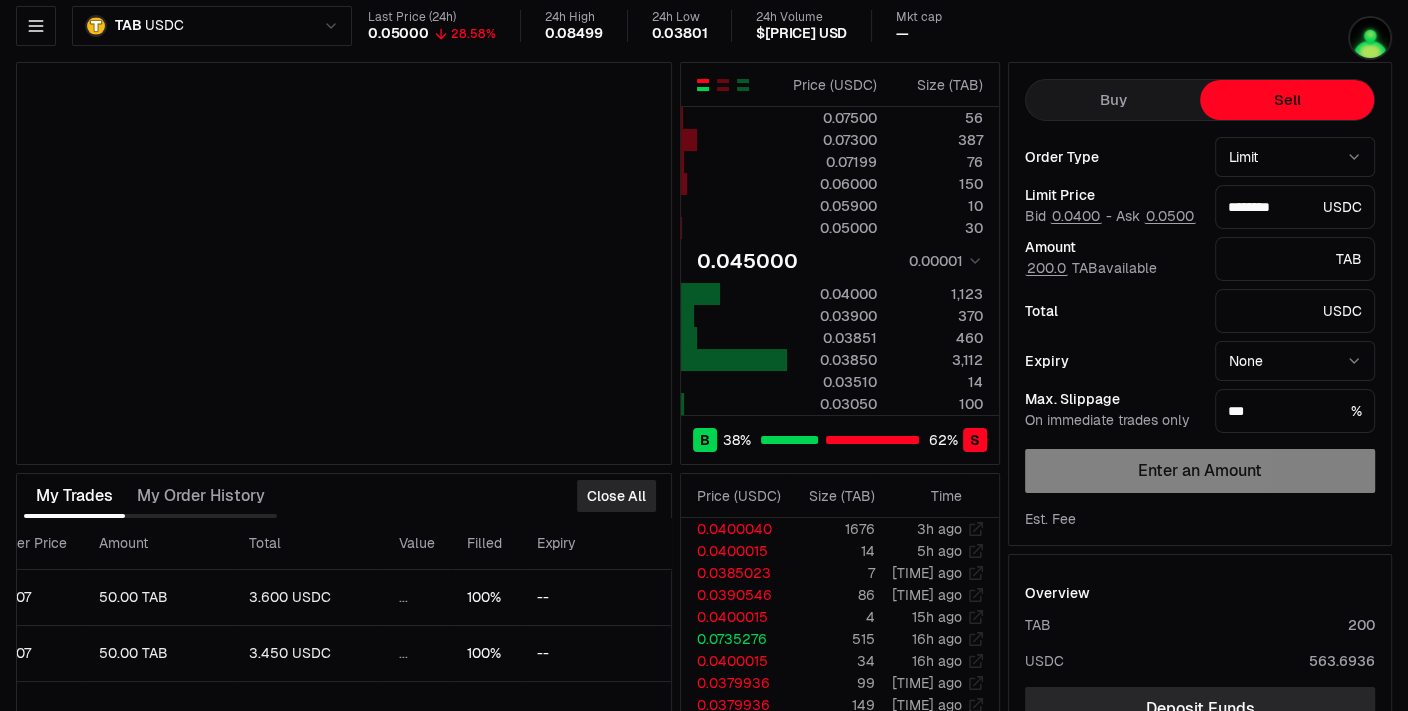 scroll, scrollTop: 0, scrollLeft: 510, axis: horizontal 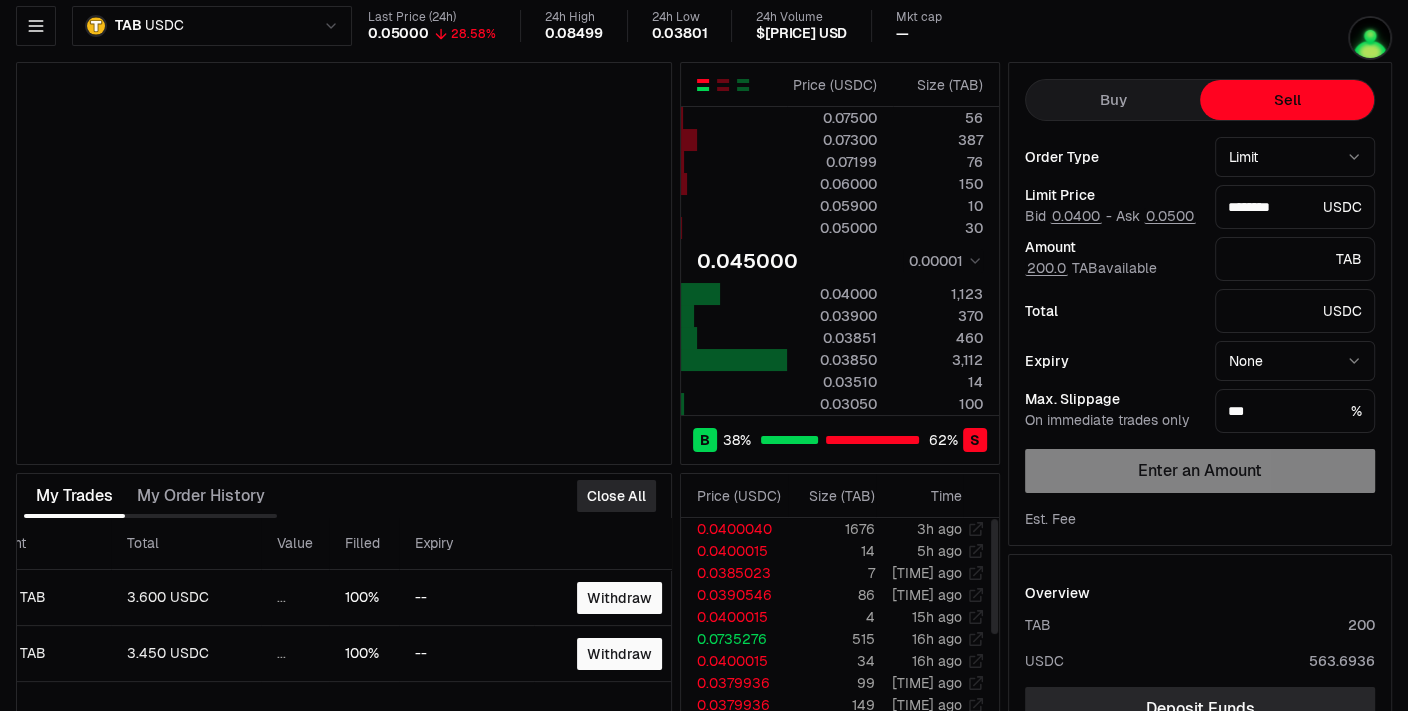 drag, startPoint x: 393, startPoint y: 487, endPoint x: 427, endPoint y: 476, distance: 35.735138 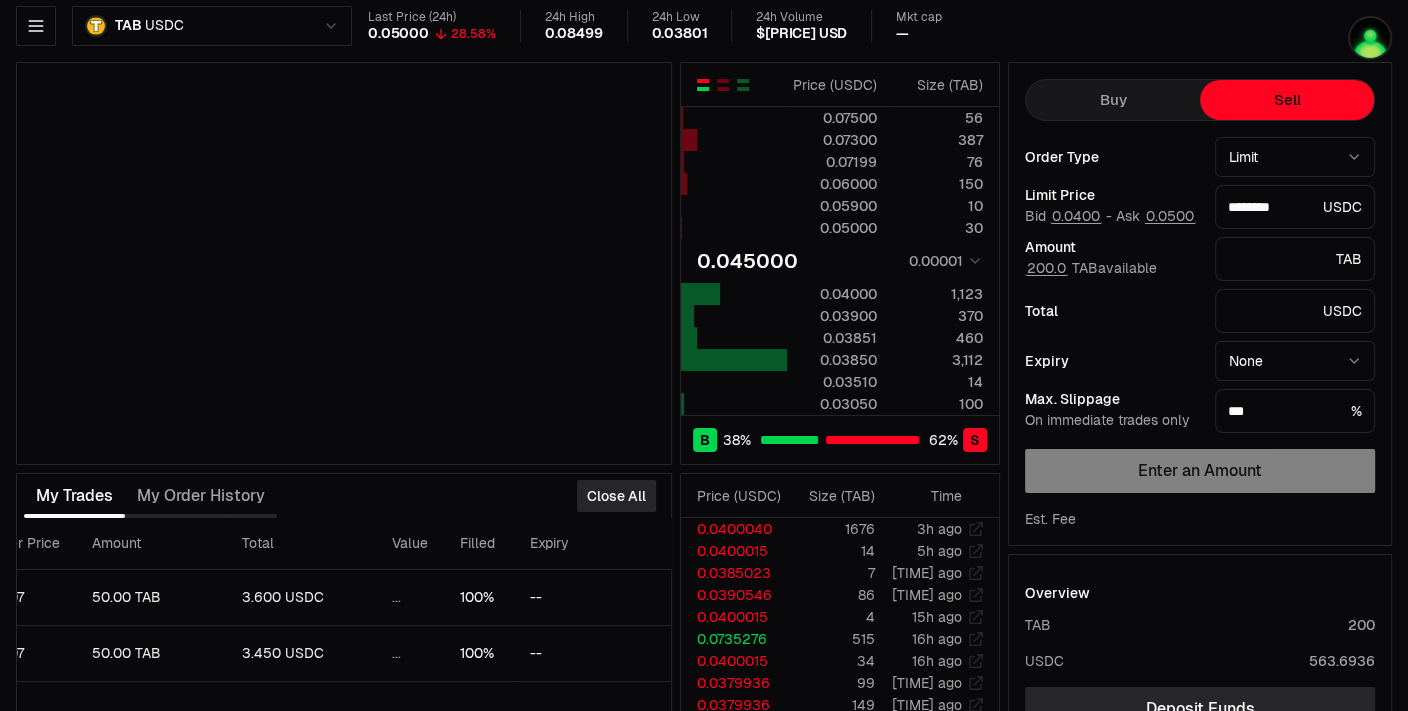 scroll, scrollTop: 0, scrollLeft: 0, axis: both 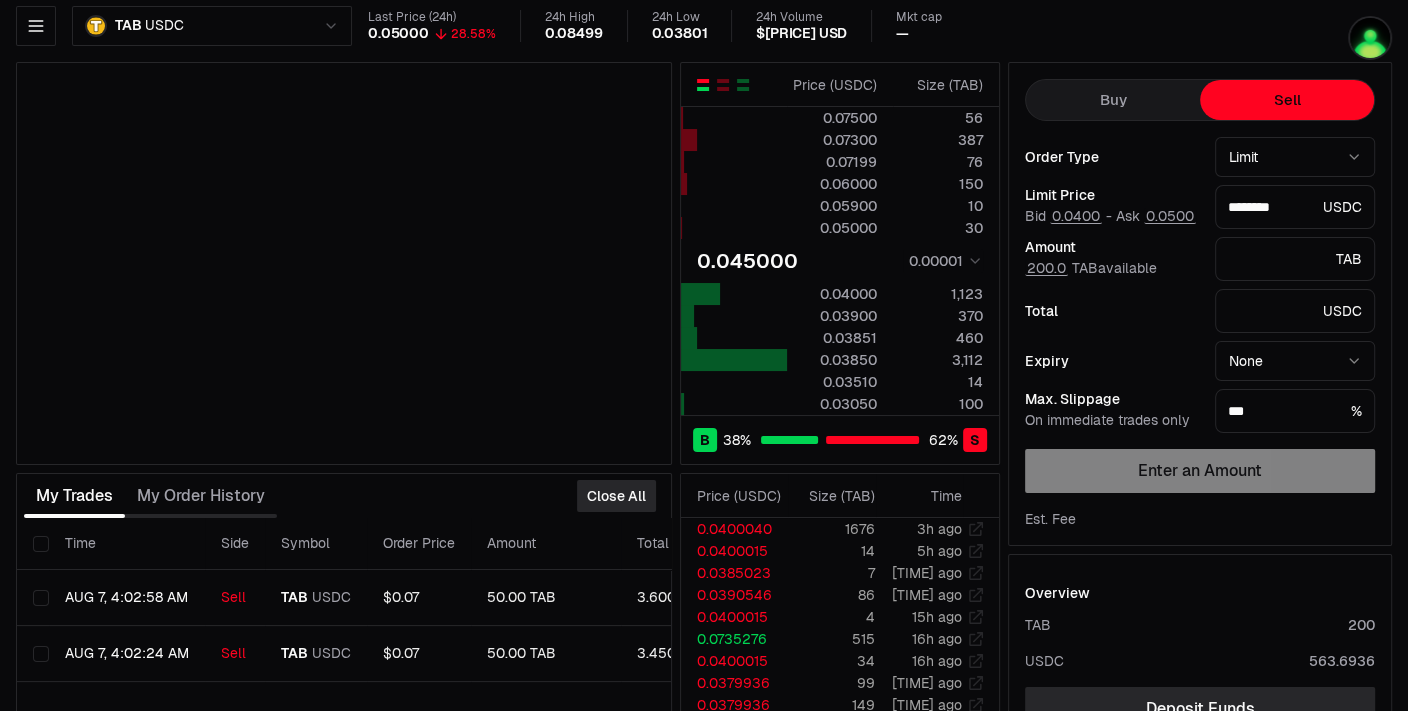 drag, startPoint x: 518, startPoint y: 490, endPoint x: 67, endPoint y: 504, distance: 451.21725 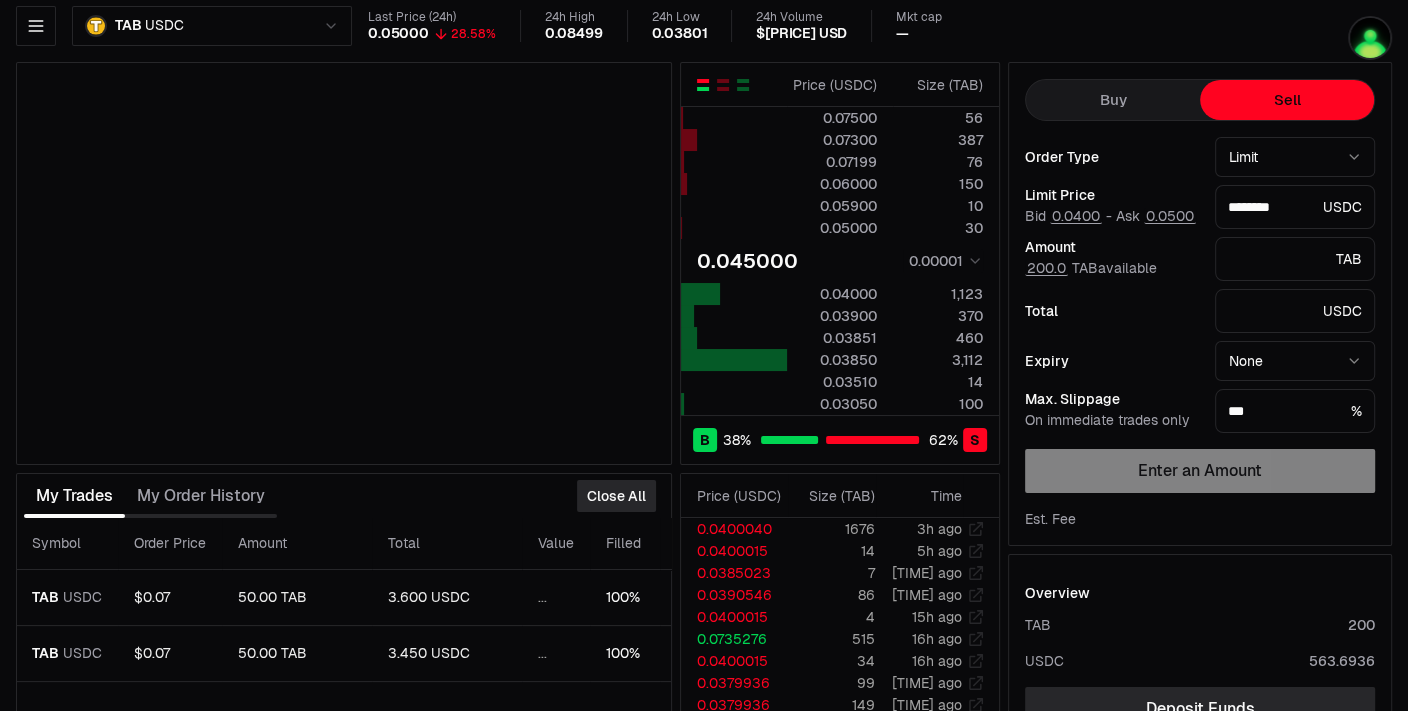 drag, startPoint x: 396, startPoint y: 485, endPoint x: 563, endPoint y: 498, distance: 167.50522 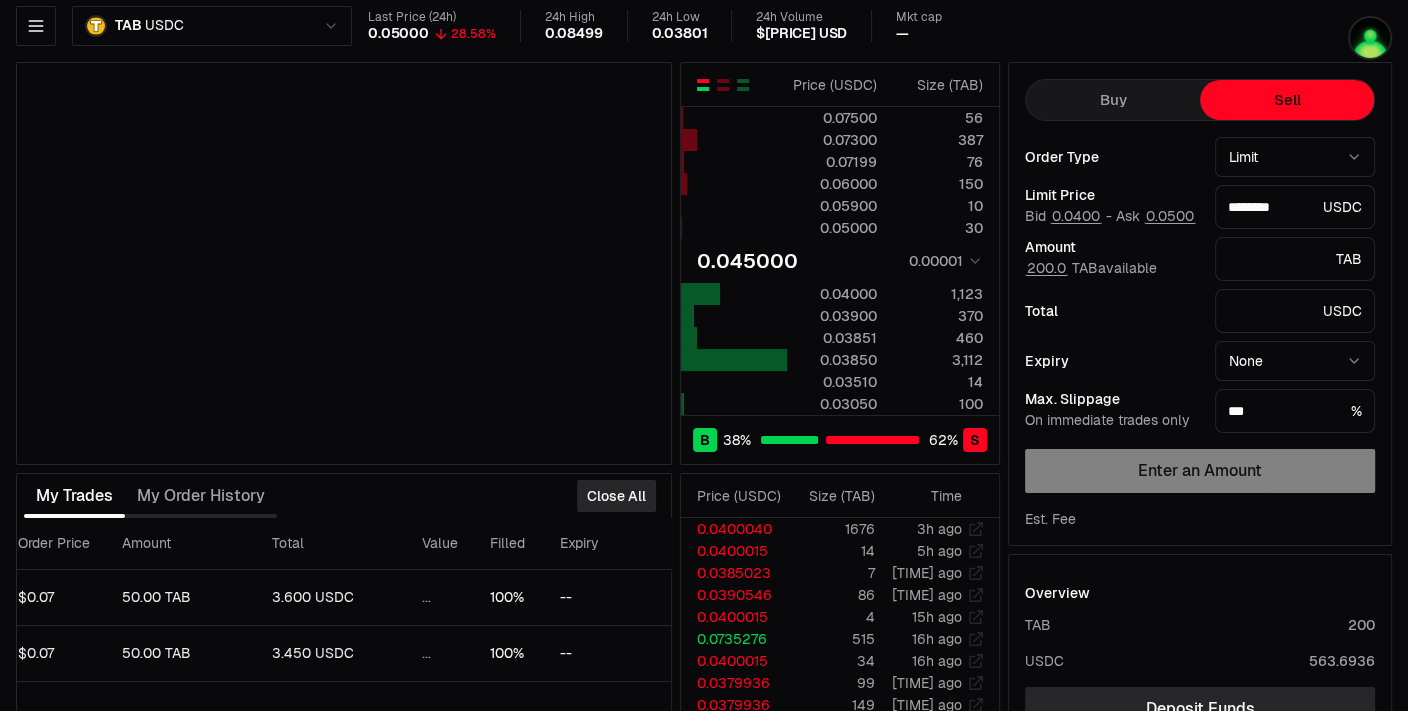 scroll, scrollTop: 0, scrollLeft: 510, axis: horizontal 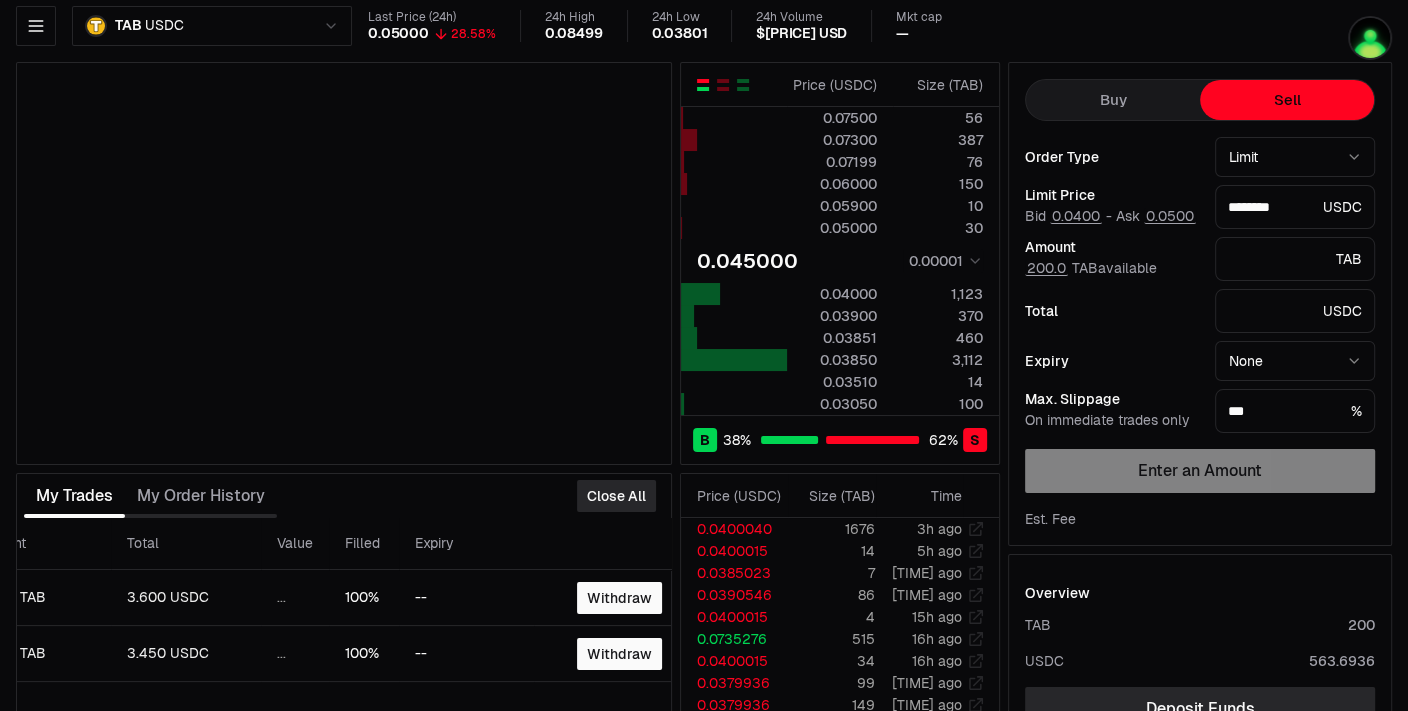 drag, startPoint x: 422, startPoint y: 505, endPoint x: 598, endPoint y: 554, distance: 182.69373 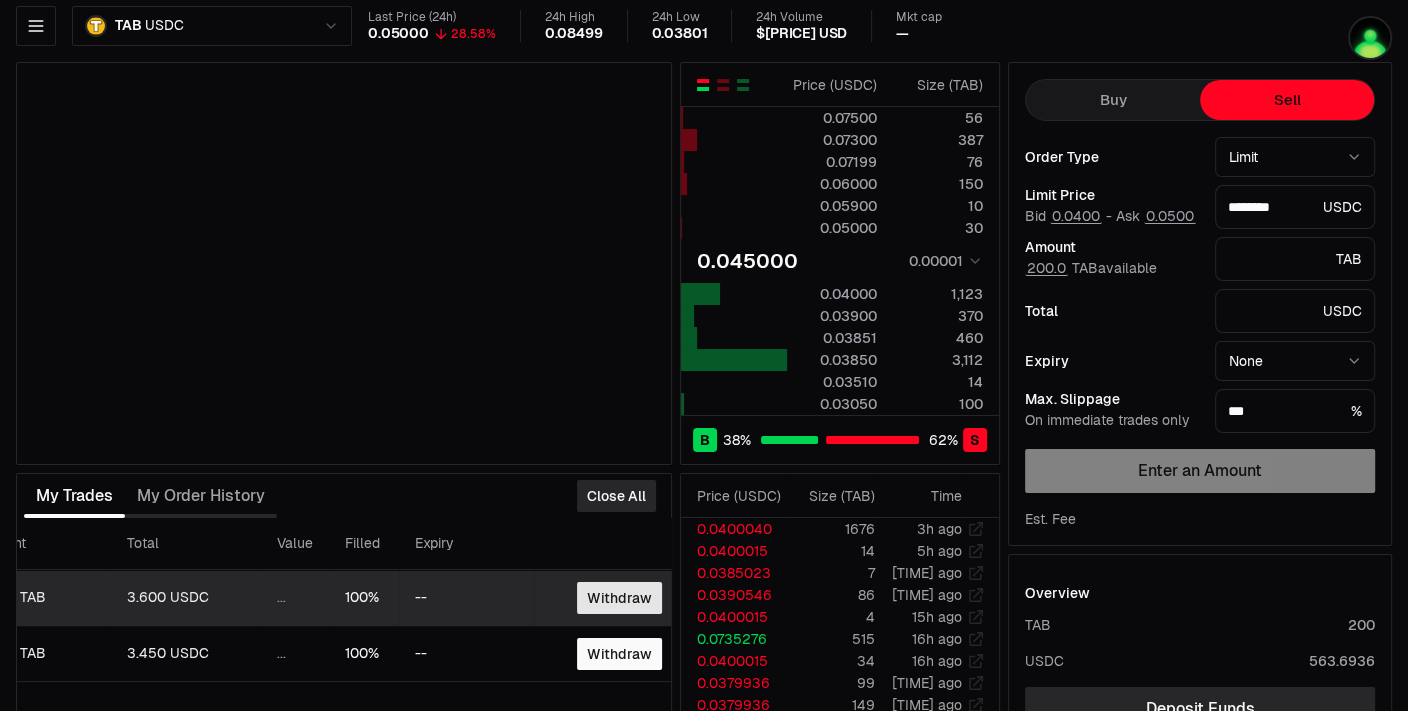 click on "Withdraw" at bounding box center [619, 598] 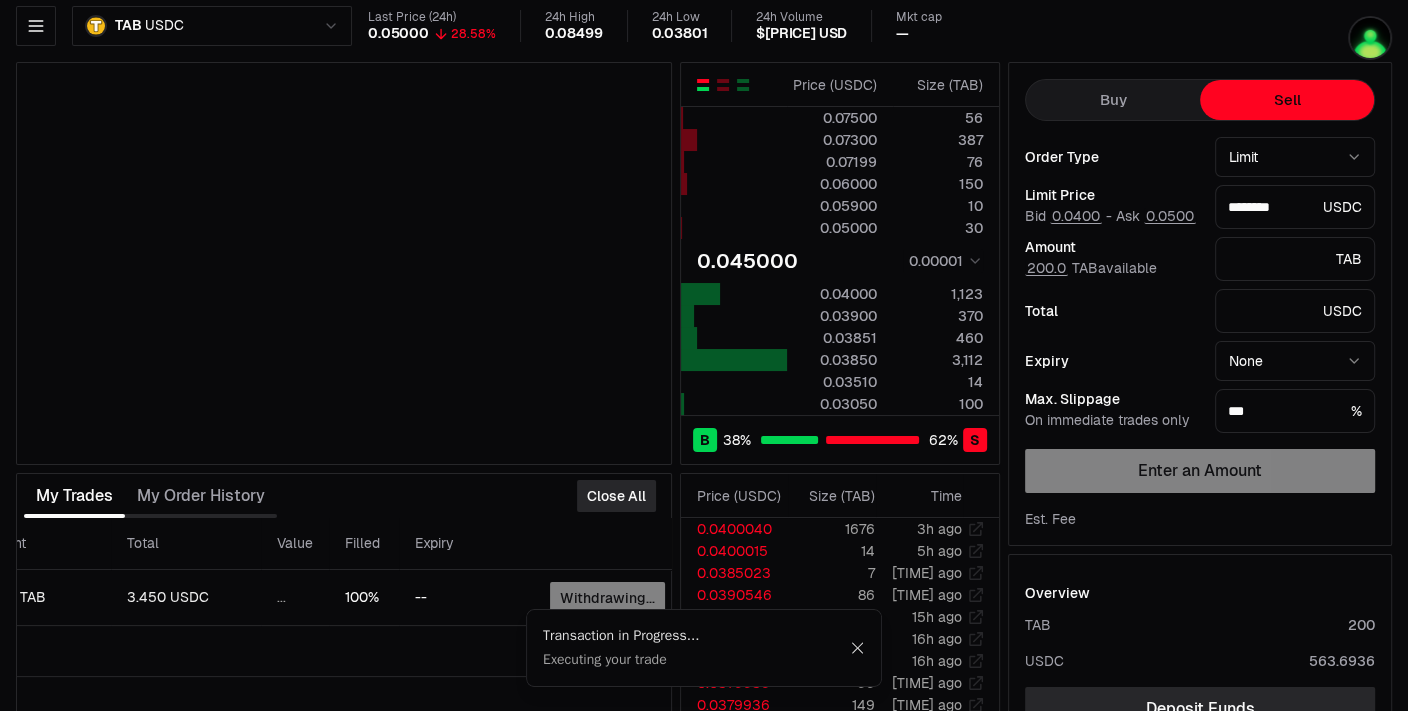 scroll, scrollTop: 0, scrollLeft: 510, axis: horizontal 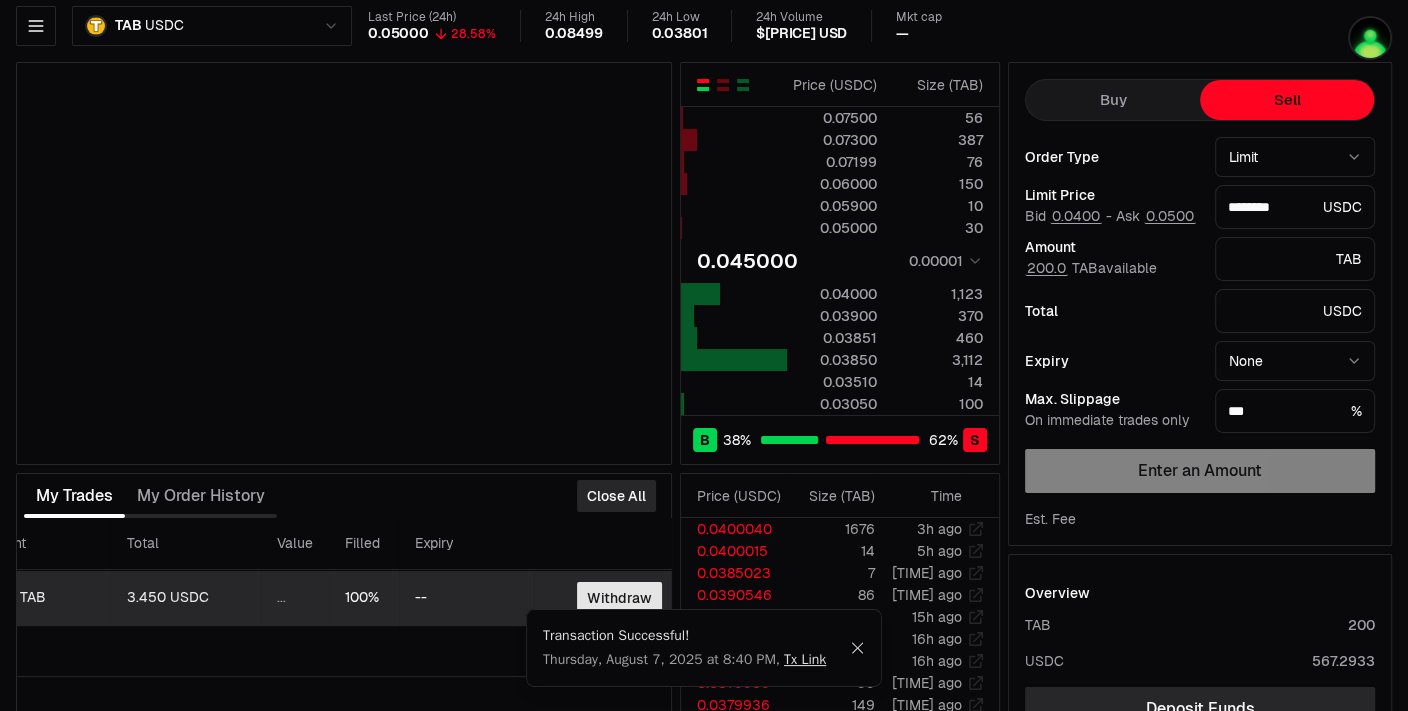 click on "Withdraw" at bounding box center [619, 598] 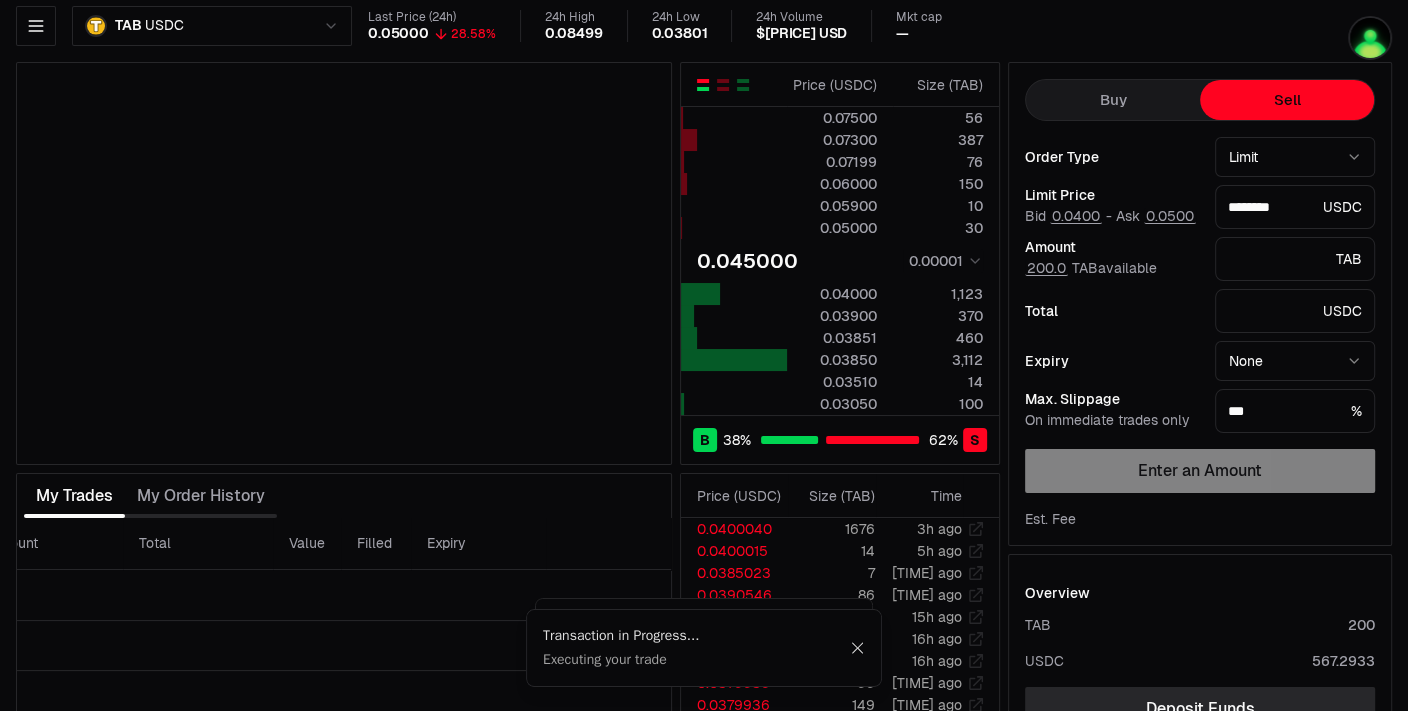 scroll, scrollTop: 0, scrollLeft: 458, axis: horizontal 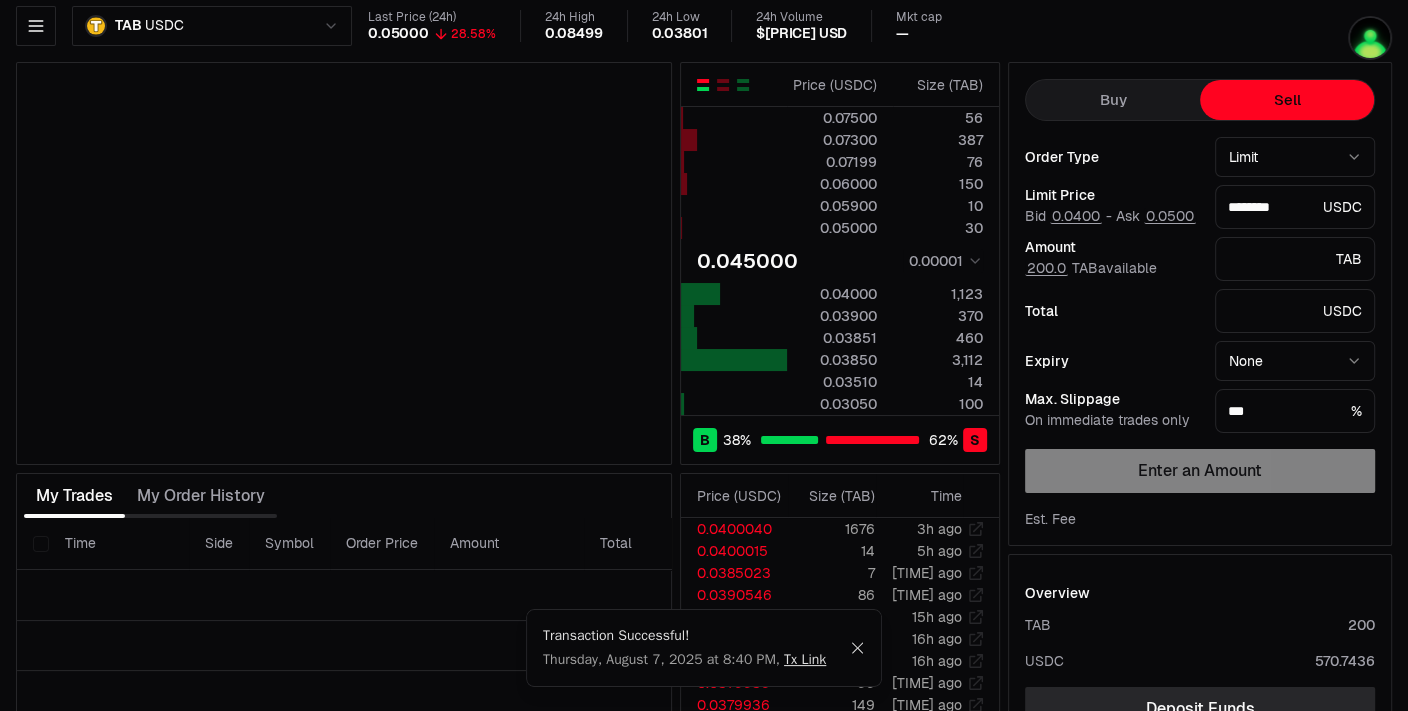 drag, startPoint x: 507, startPoint y: 508, endPoint x: 186, endPoint y: 517, distance: 321.12613 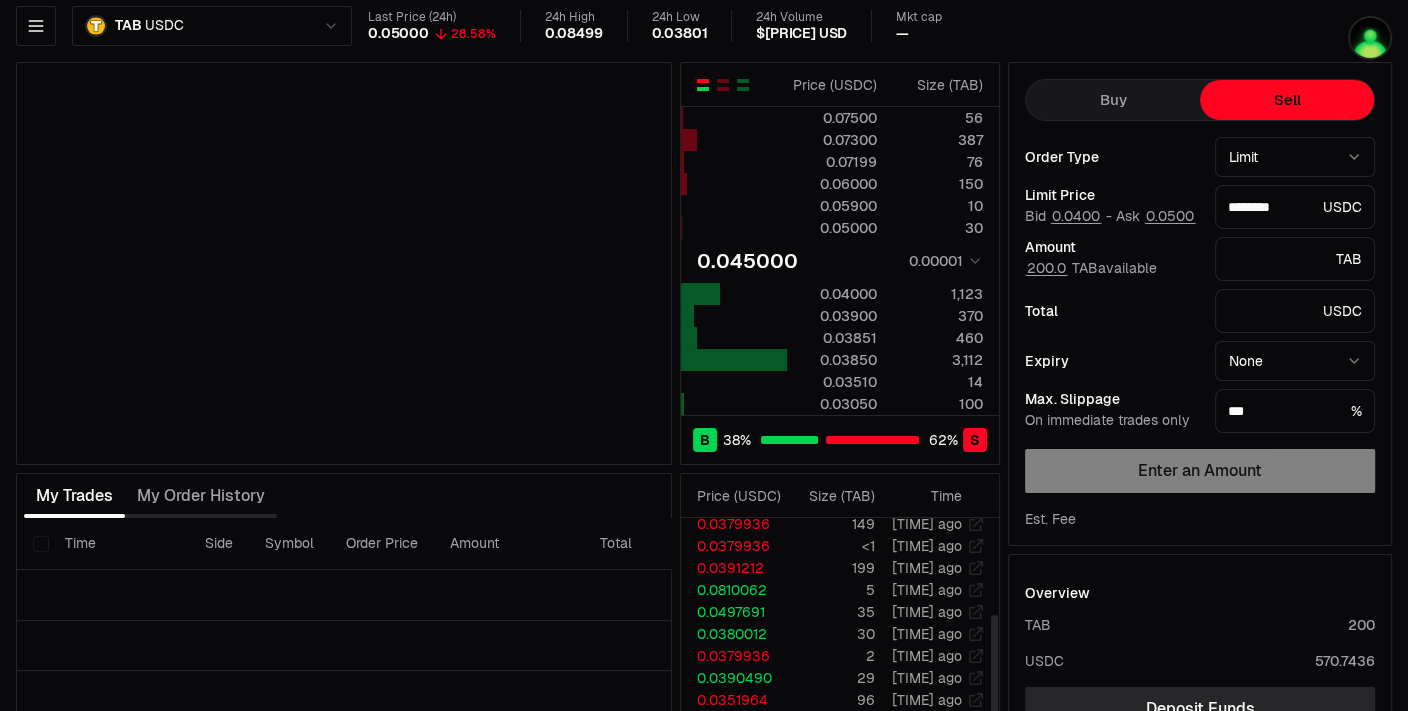 scroll, scrollTop: 0, scrollLeft: 0, axis: both 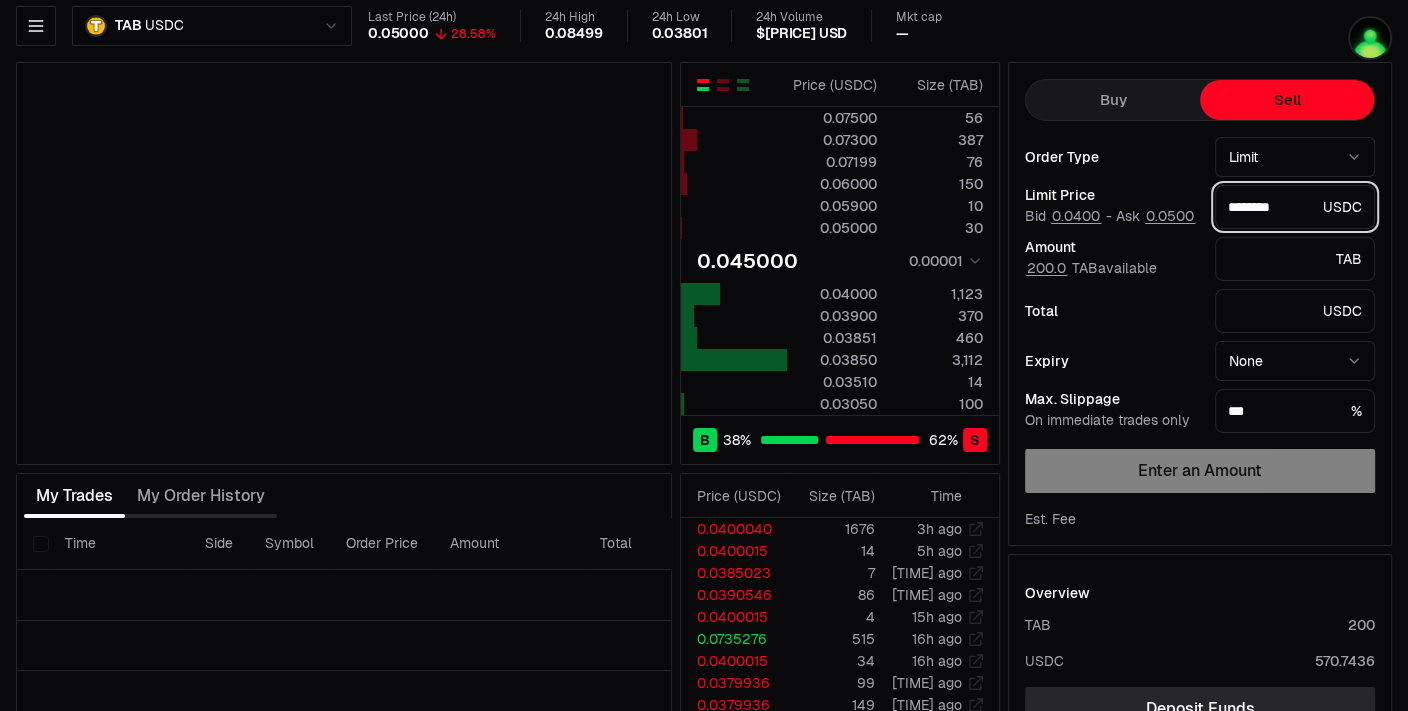 drag, startPoint x: 1250, startPoint y: 208, endPoint x: 1356, endPoint y: 211, distance: 106.04244 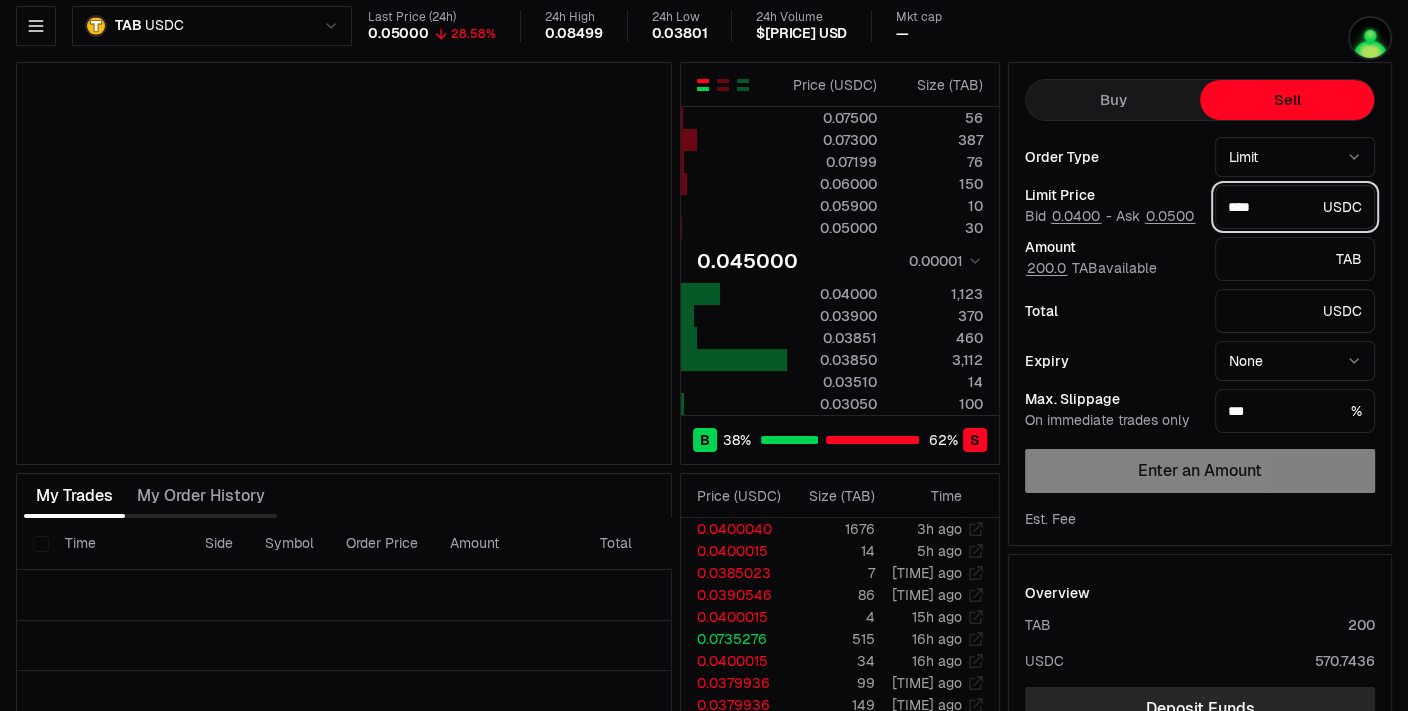 scroll, scrollTop: 0, scrollLeft: 0, axis: both 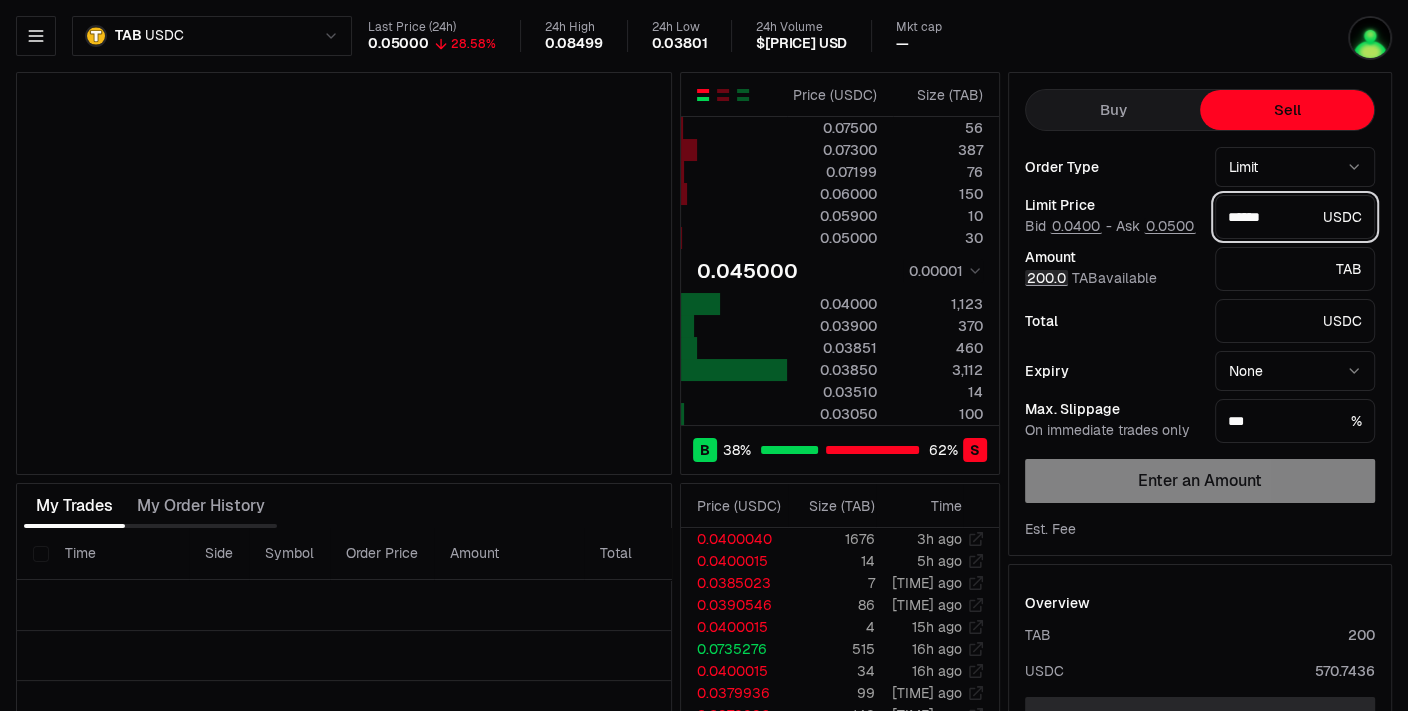 type on "******" 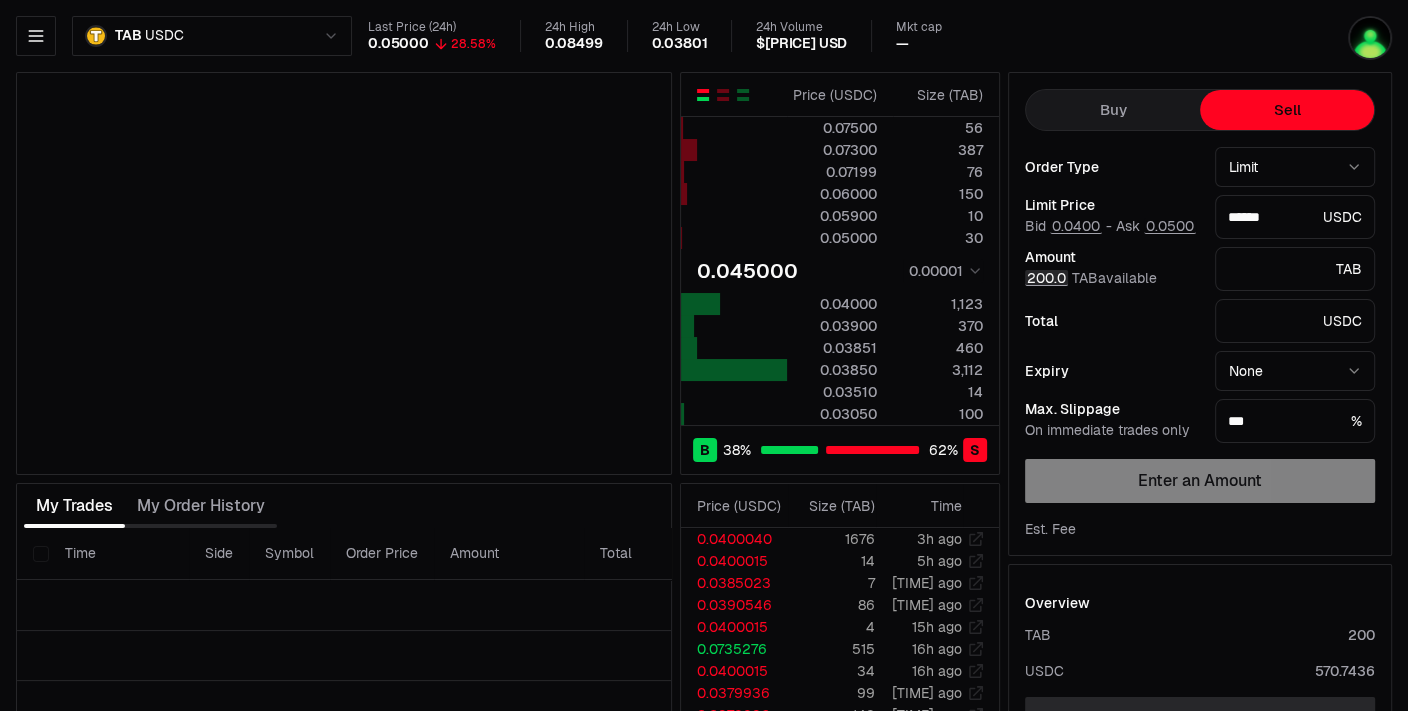click on "200.0" at bounding box center (1046, 278) 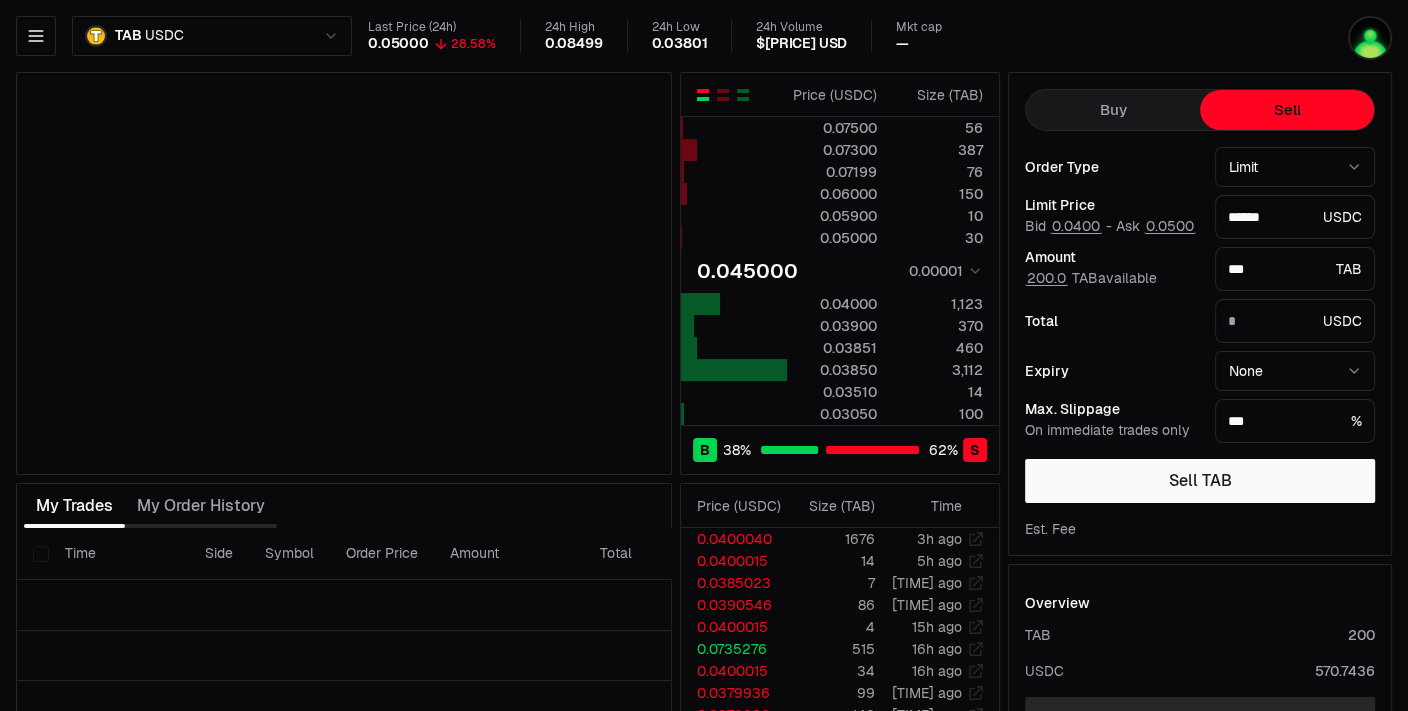 type on "*******" 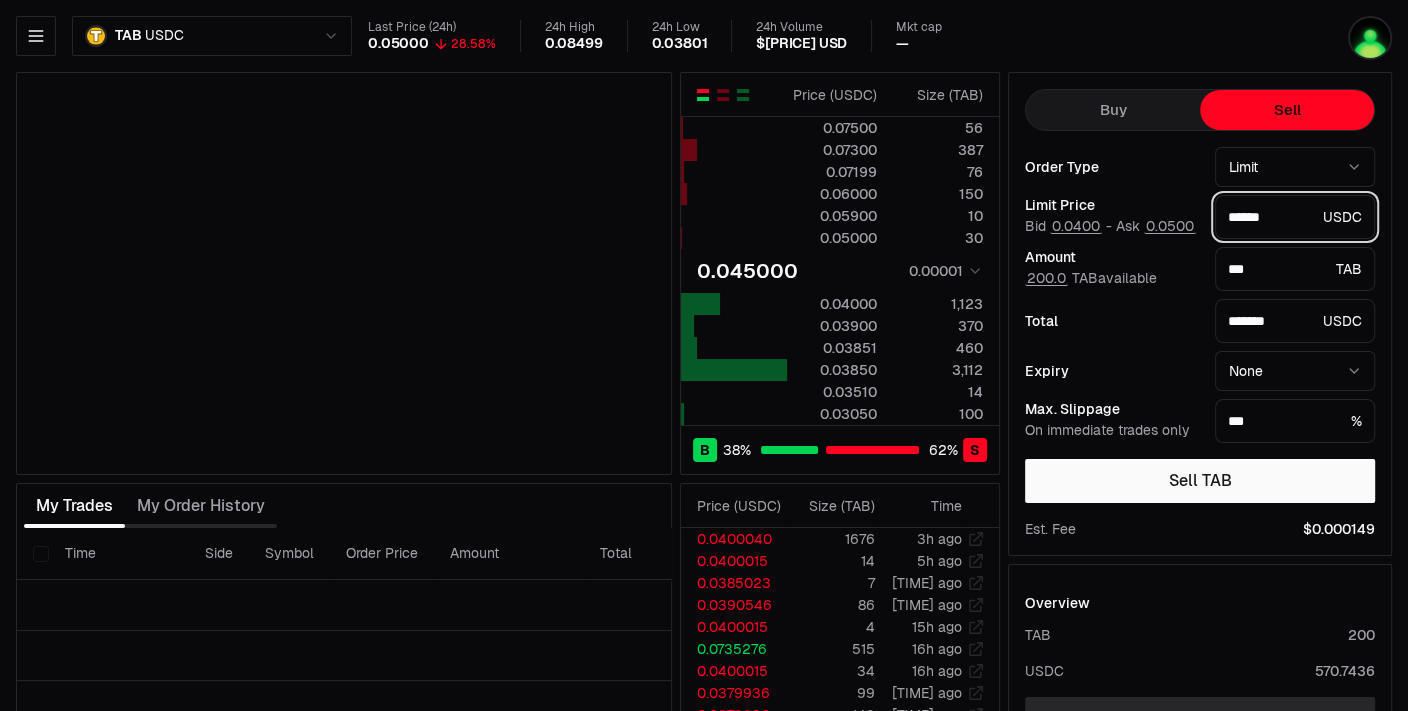click on "******" at bounding box center (1271, 217) 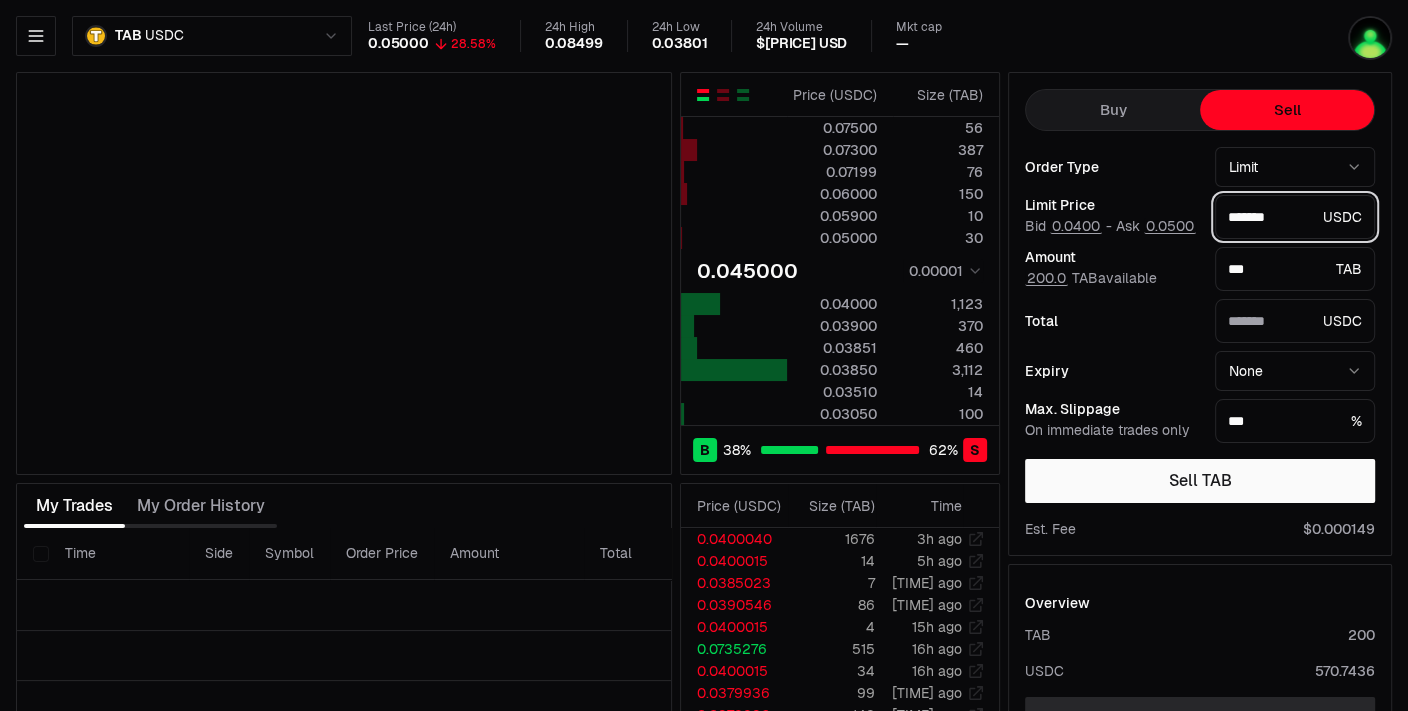 type on "*******" 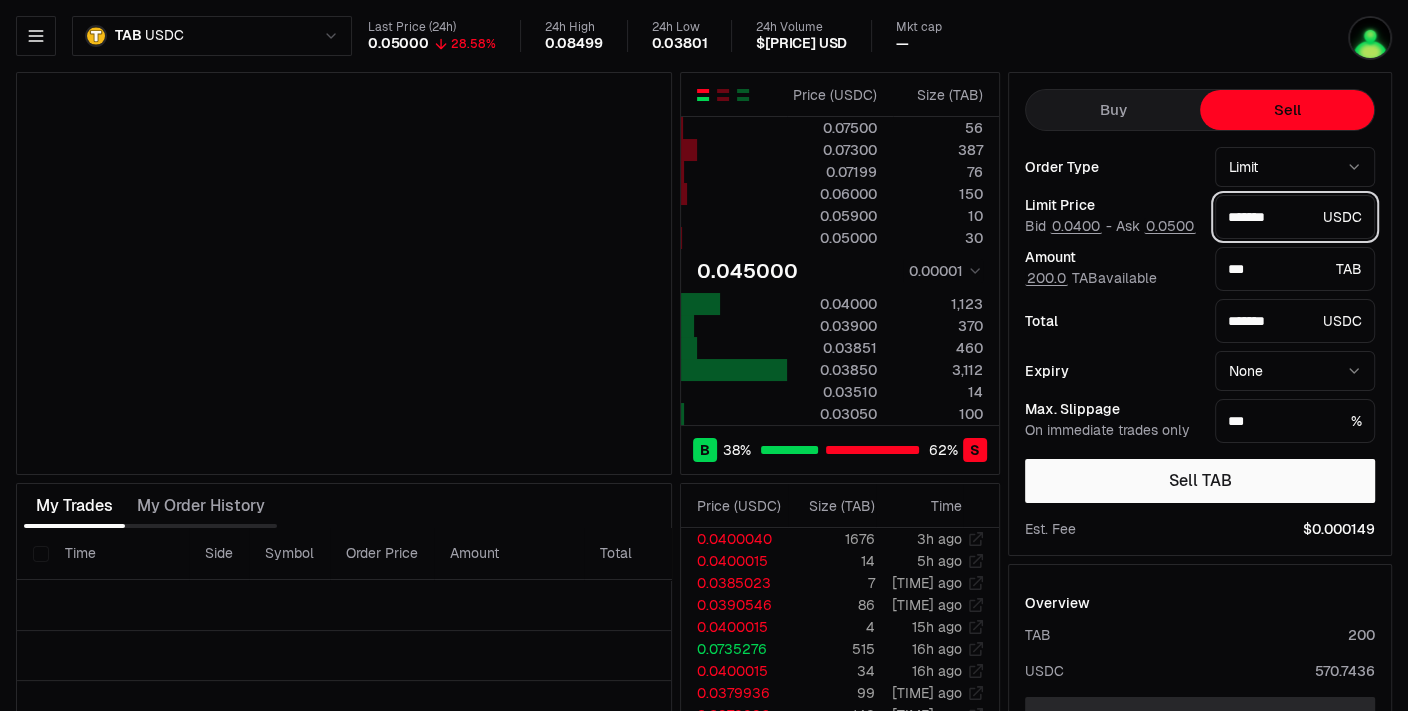 type on "*******" 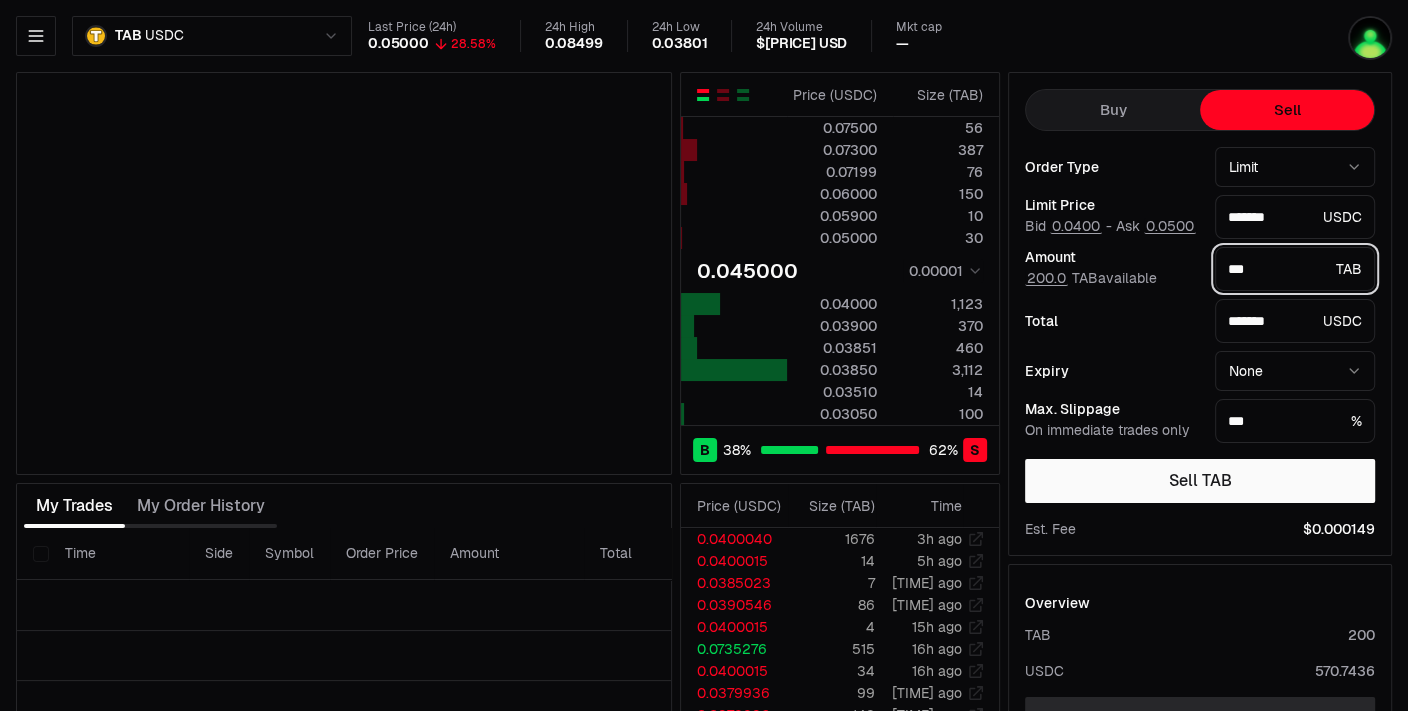 click on "***" at bounding box center (1278, 269) 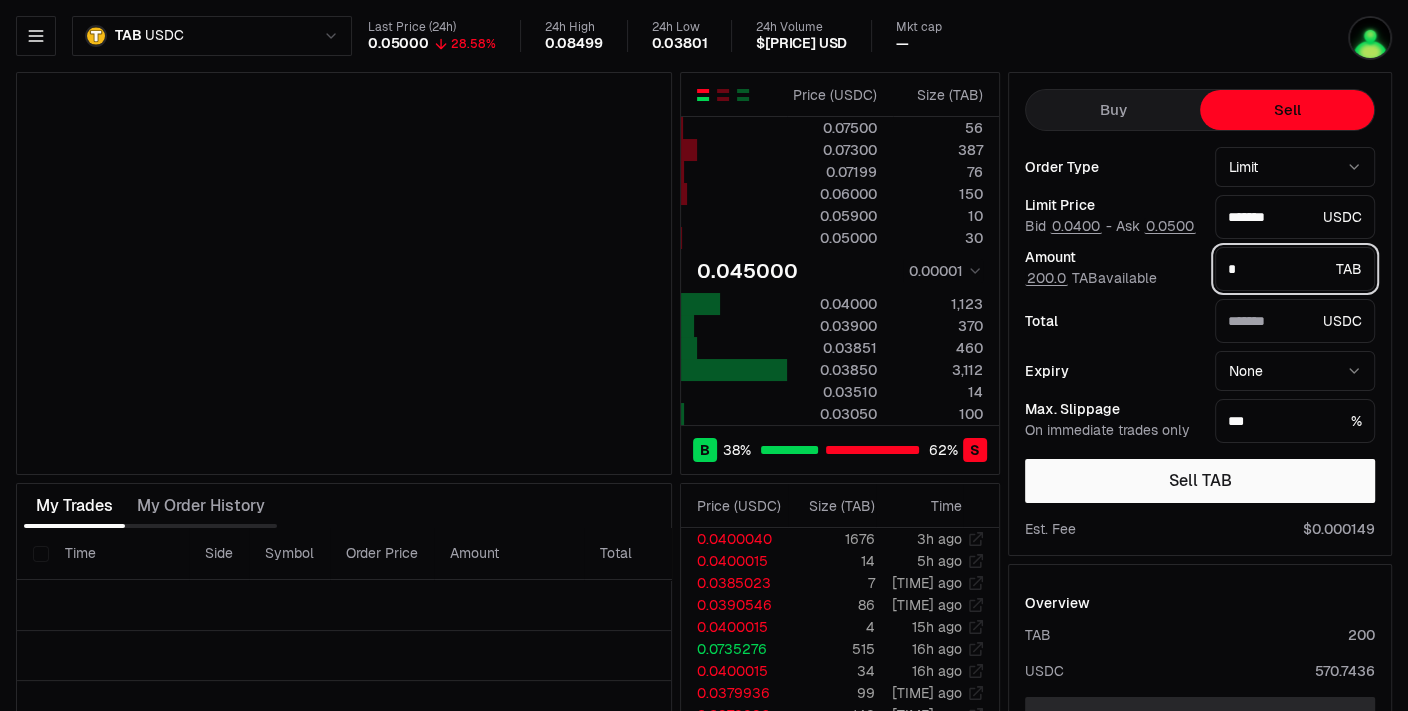 type on "*" 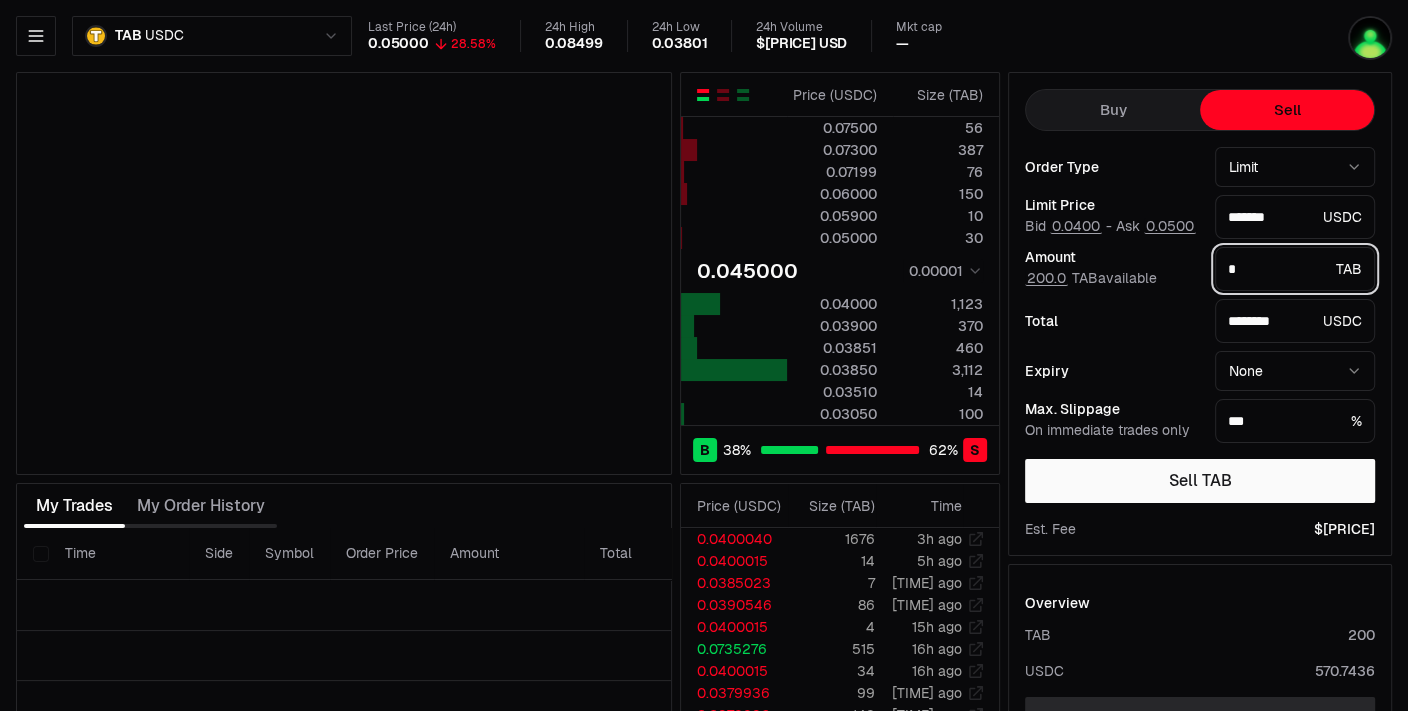 type on "**" 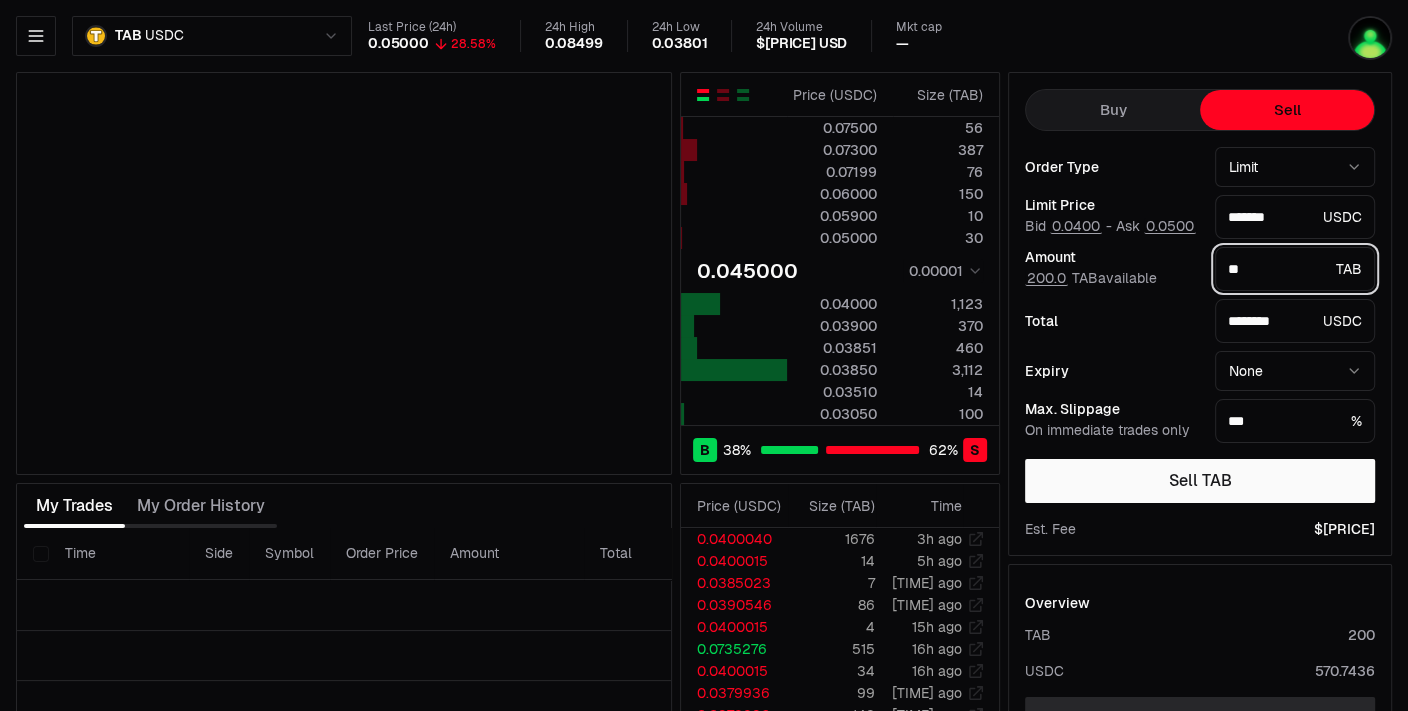 type on "********" 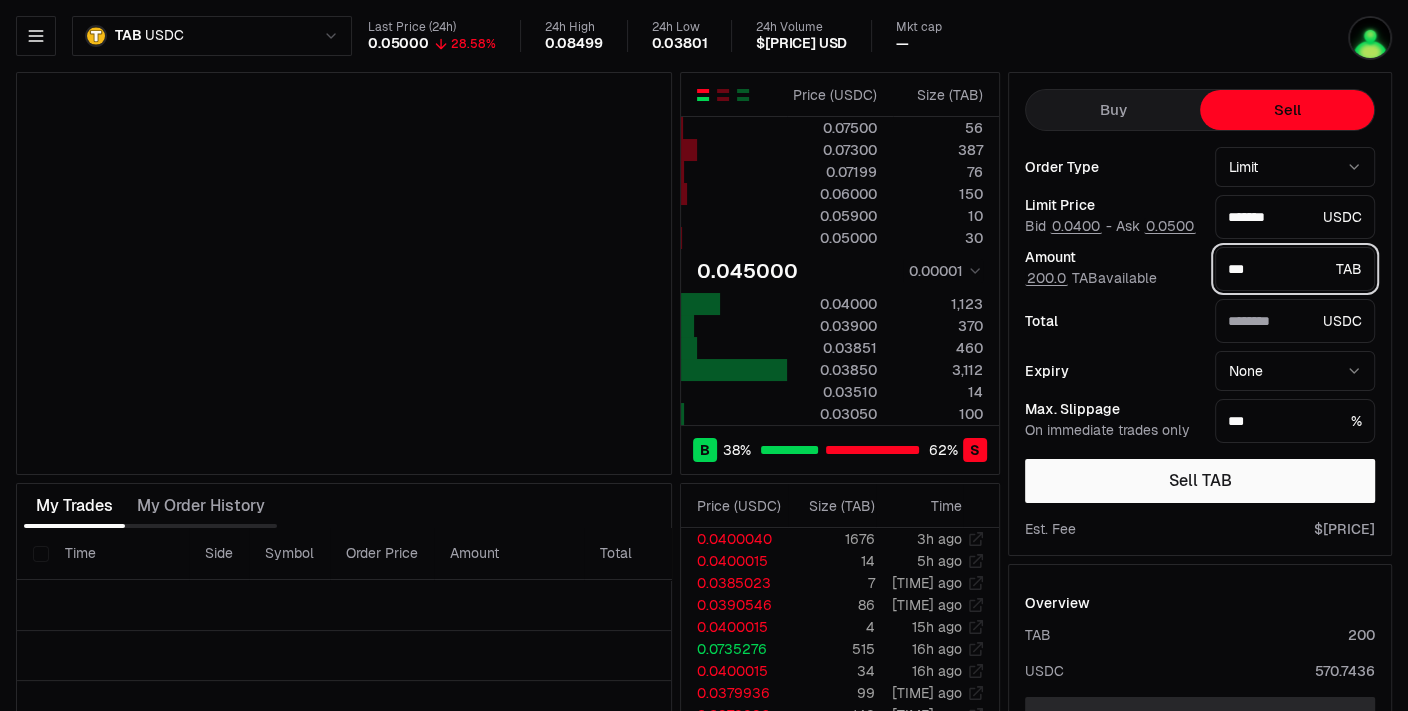 type on "*******" 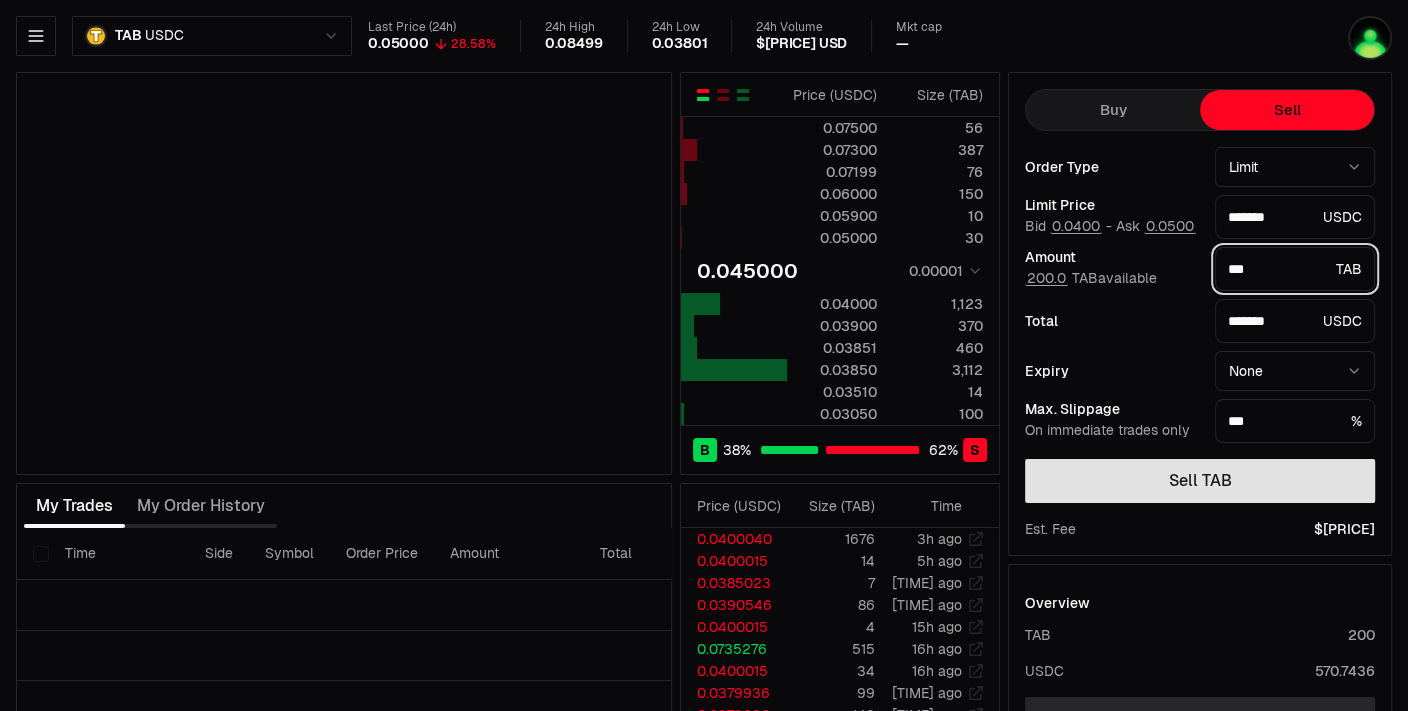 type on "***" 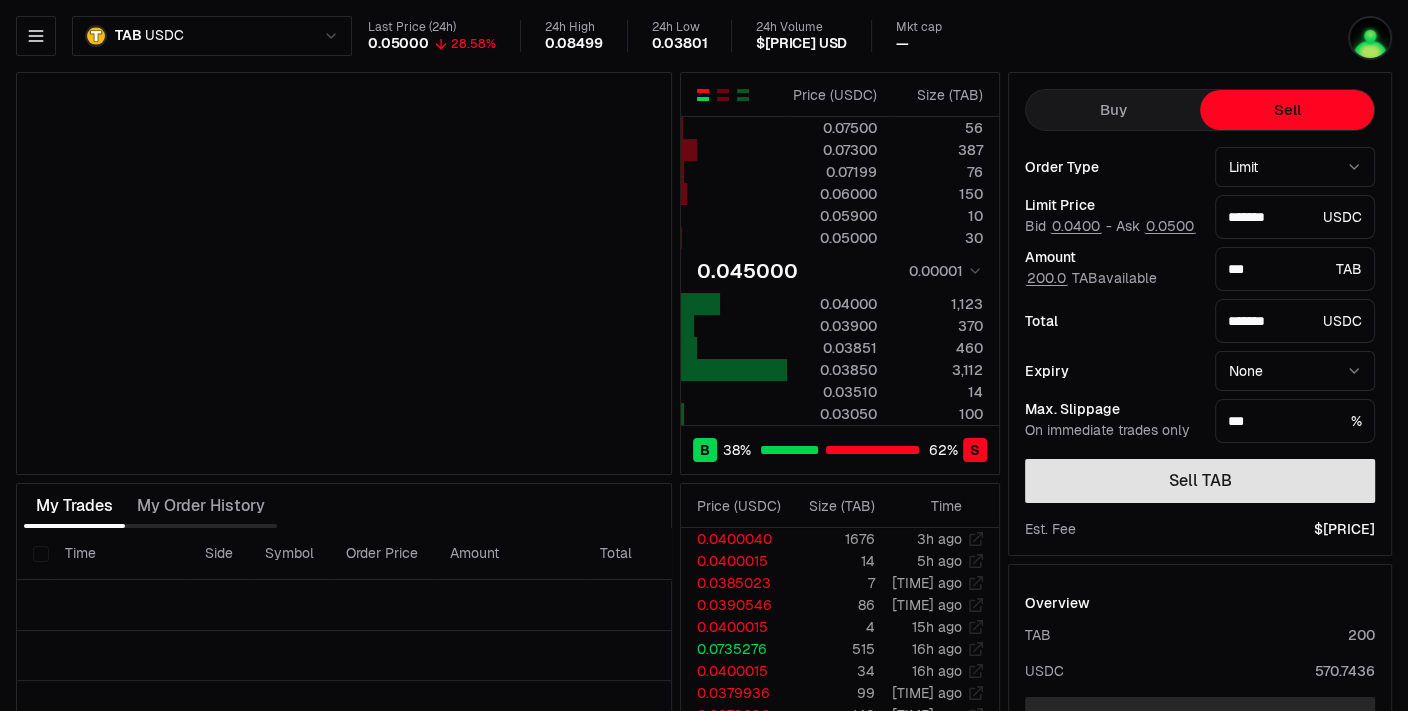 click on "Sell TAB" at bounding box center [1200, 481] 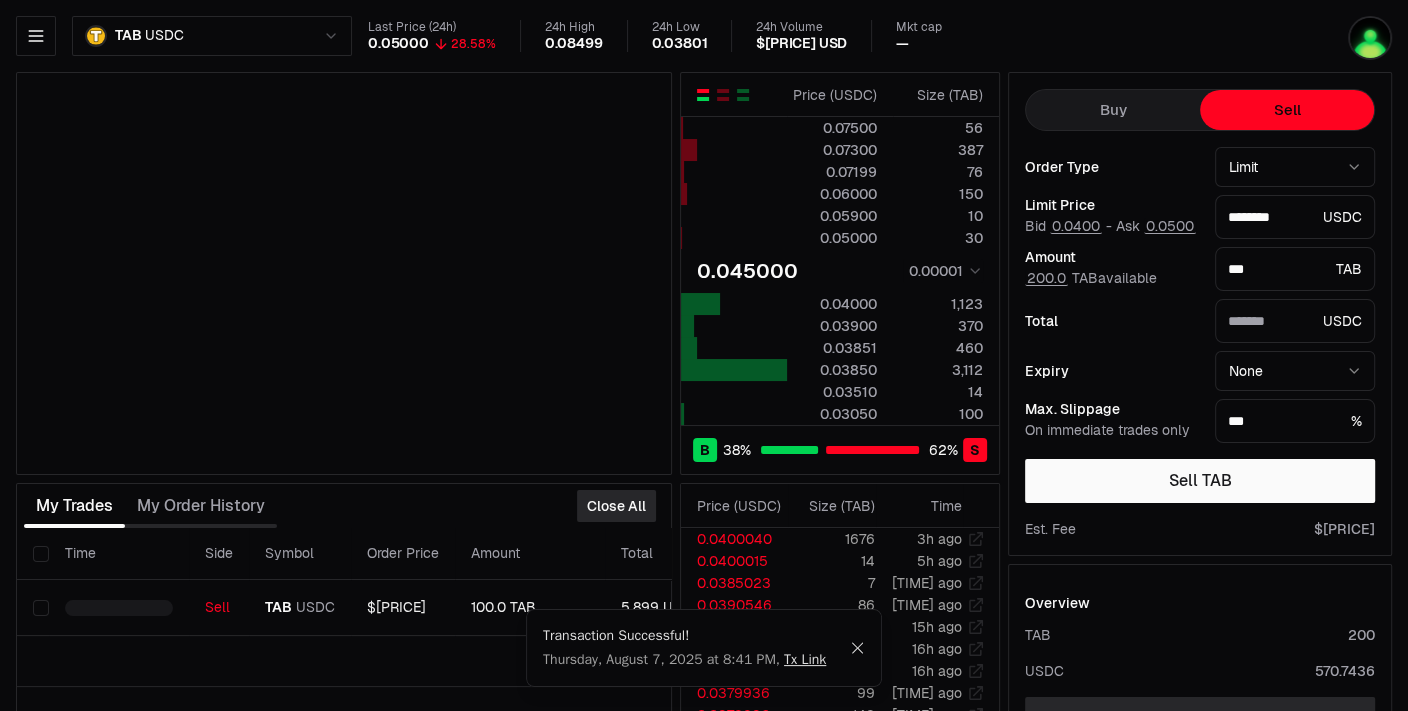 type on "*******" 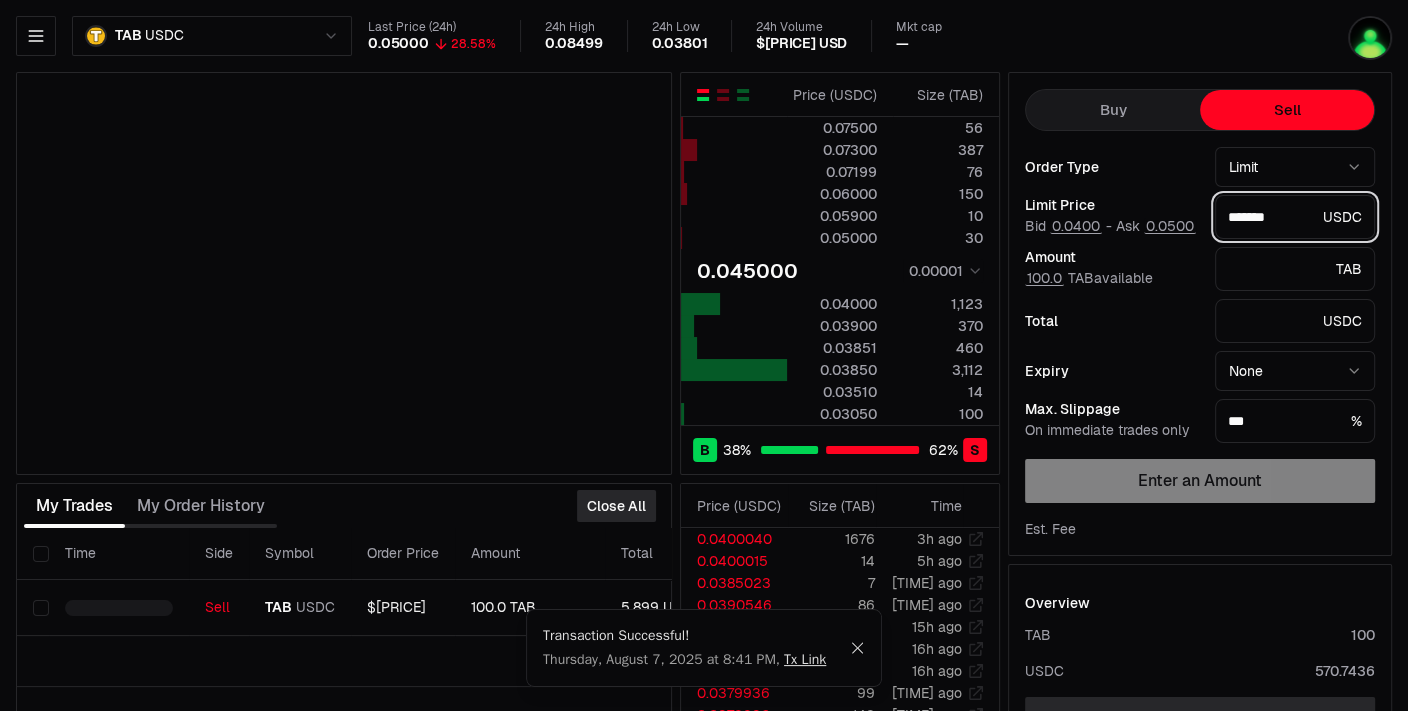 drag, startPoint x: 1252, startPoint y: 216, endPoint x: 1323, endPoint y: 221, distance: 71.17584 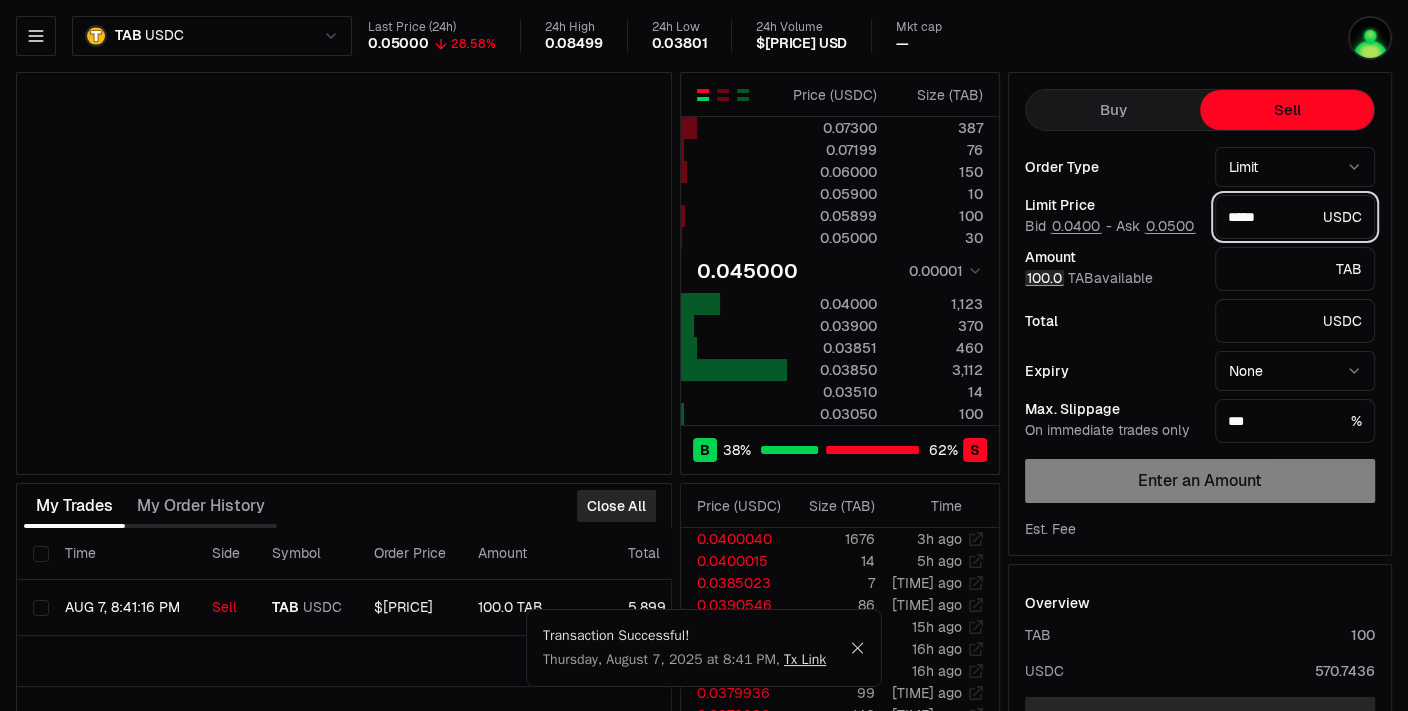 type on "*****" 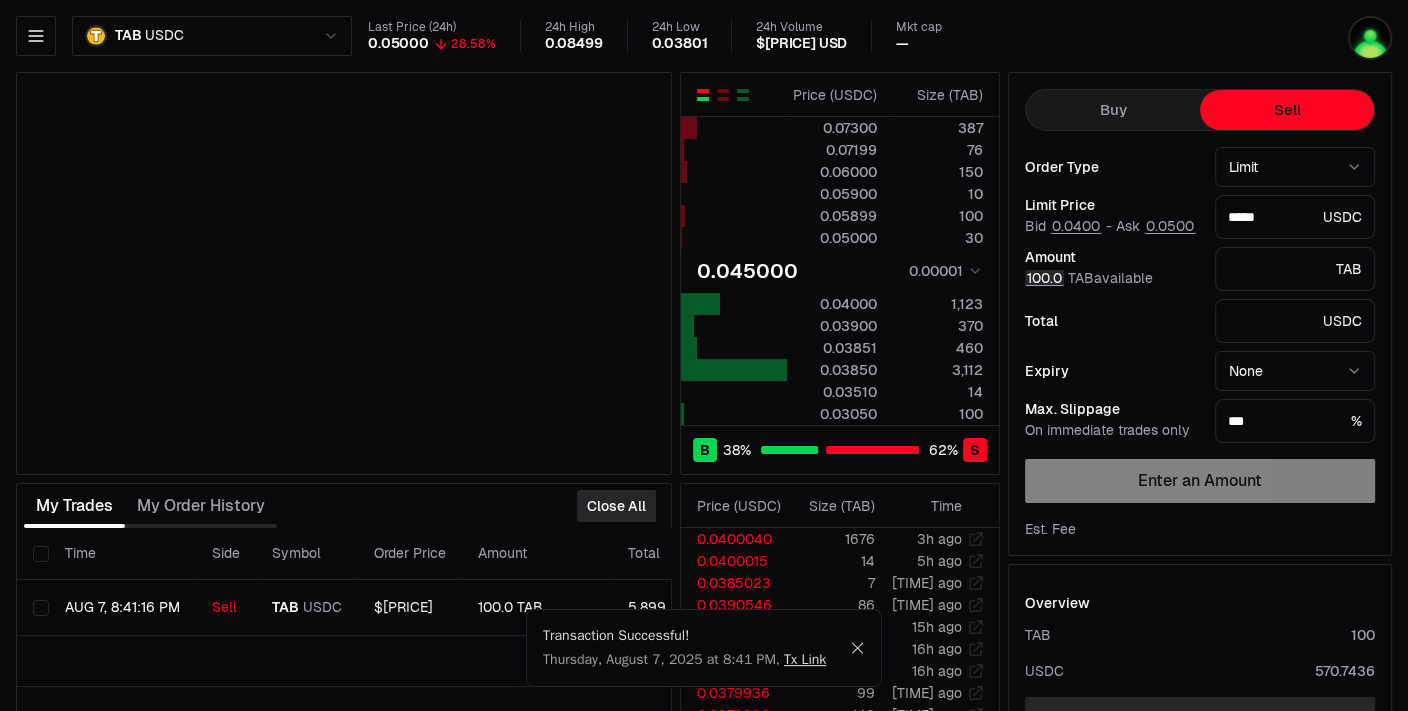 click on "100.0" at bounding box center (1044, 278) 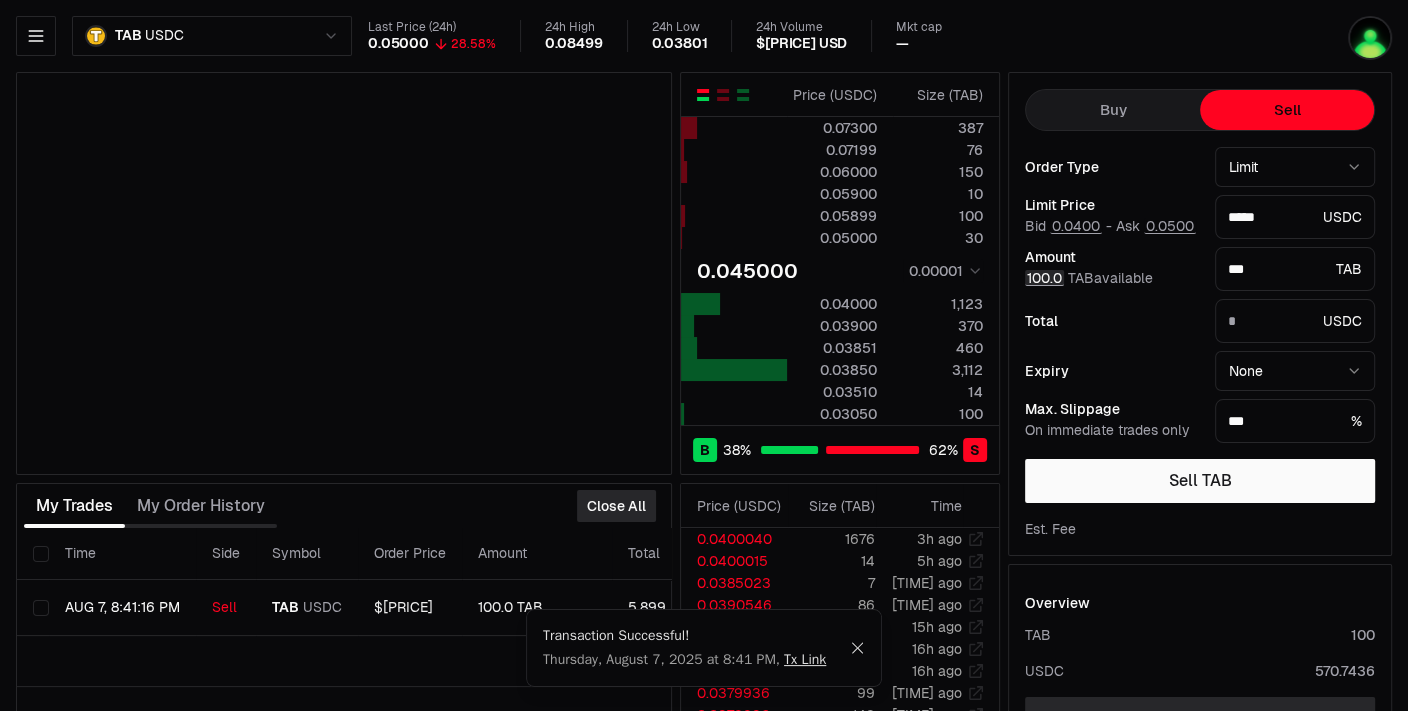 type on "*******" 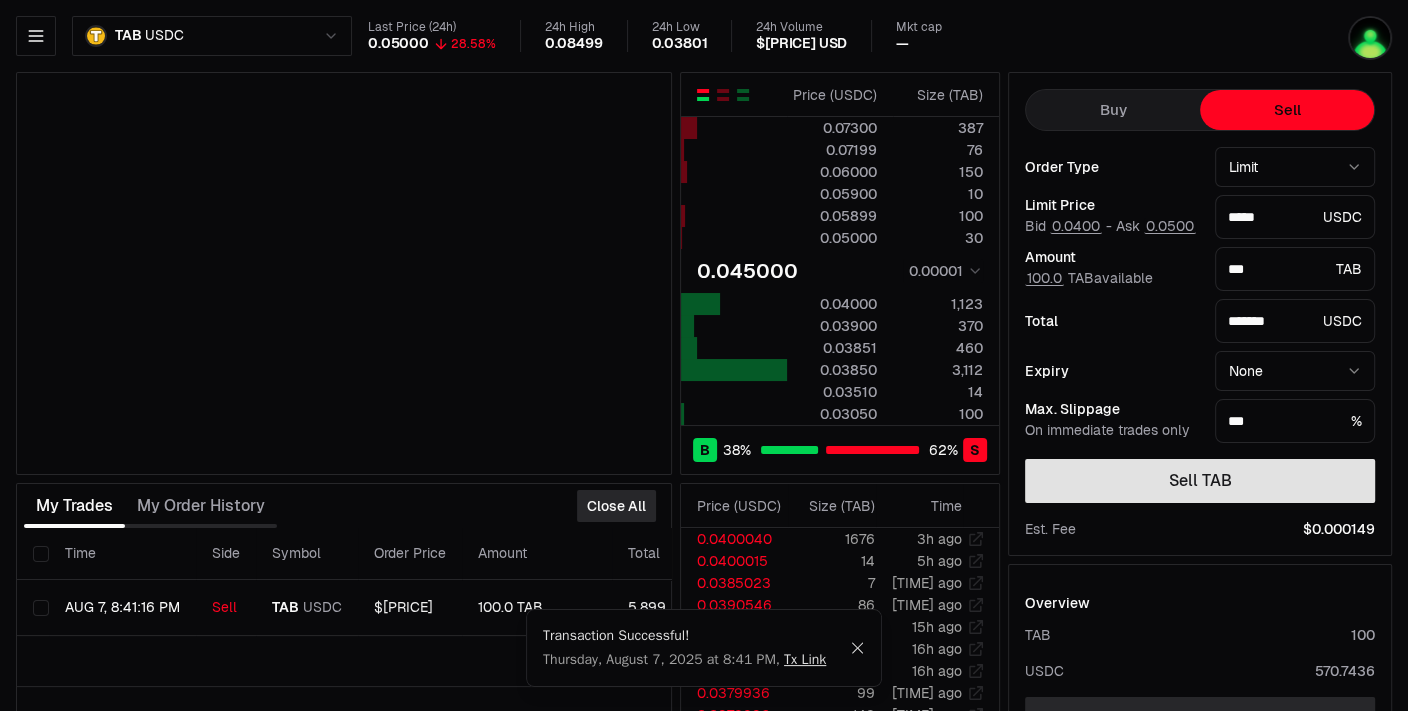 click on "Sell TAB" at bounding box center [1200, 481] 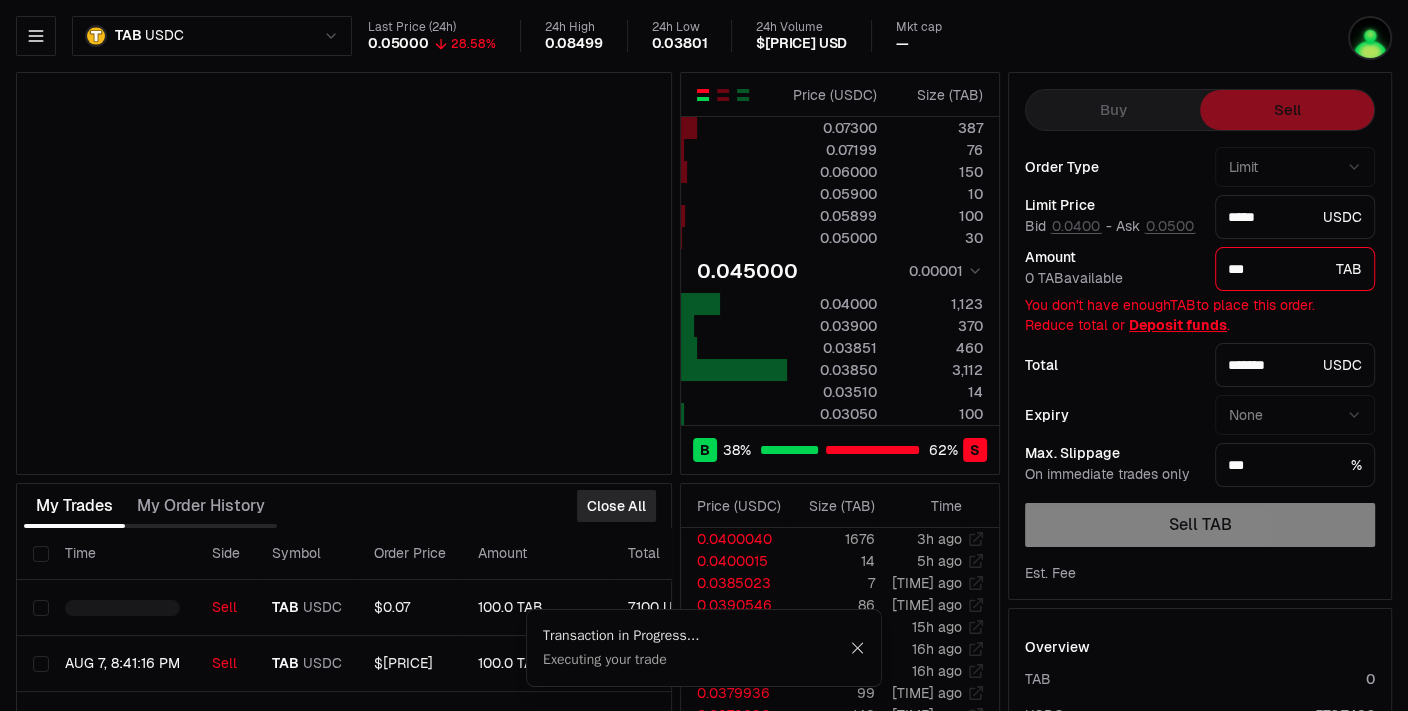 type on "********" 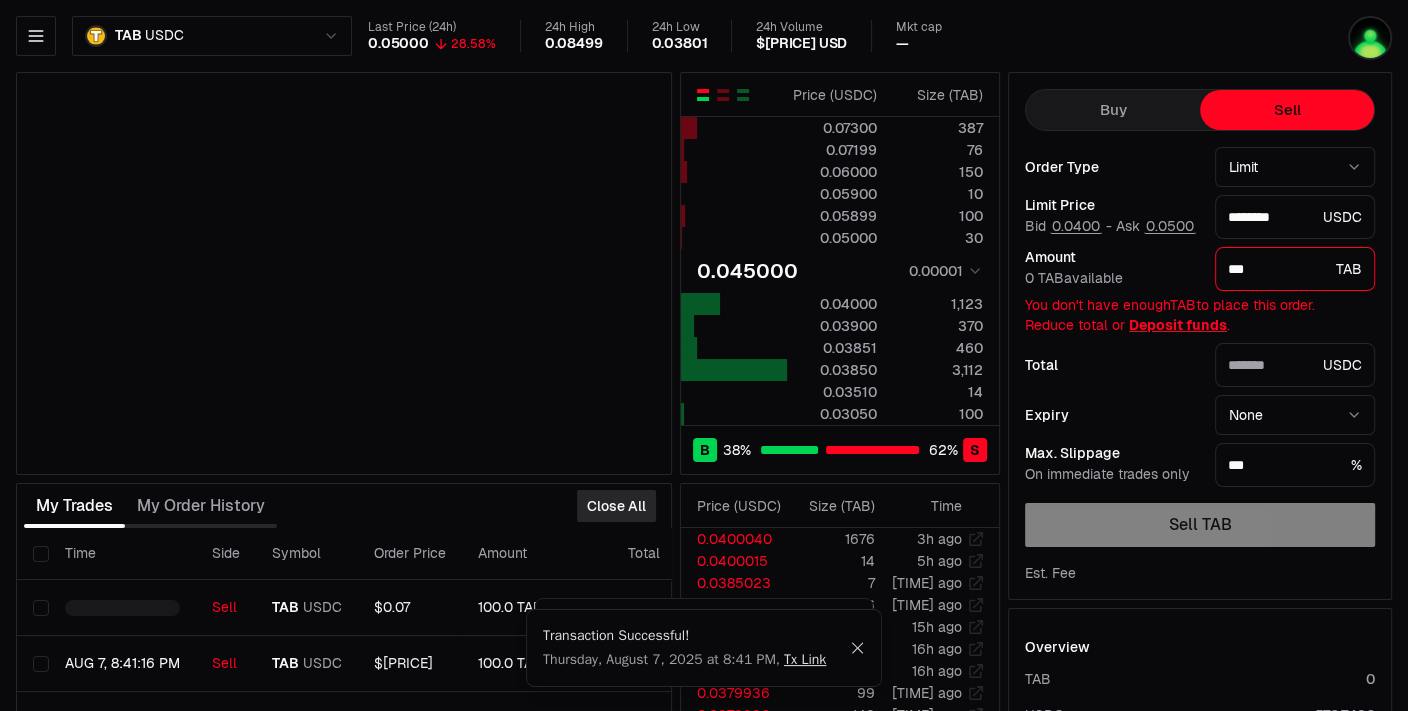 type on "*******" 